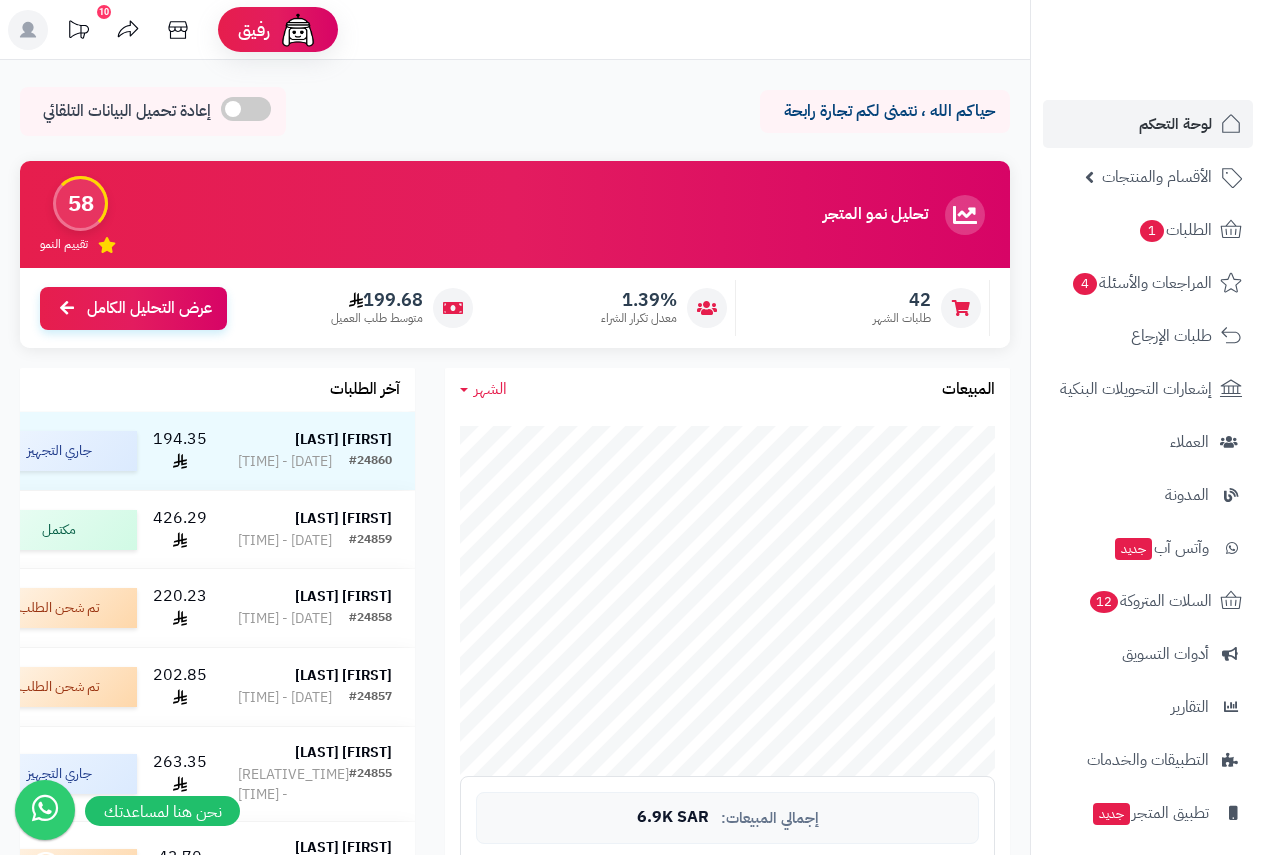 scroll, scrollTop: 0, scrollLeft: 0, axis: both 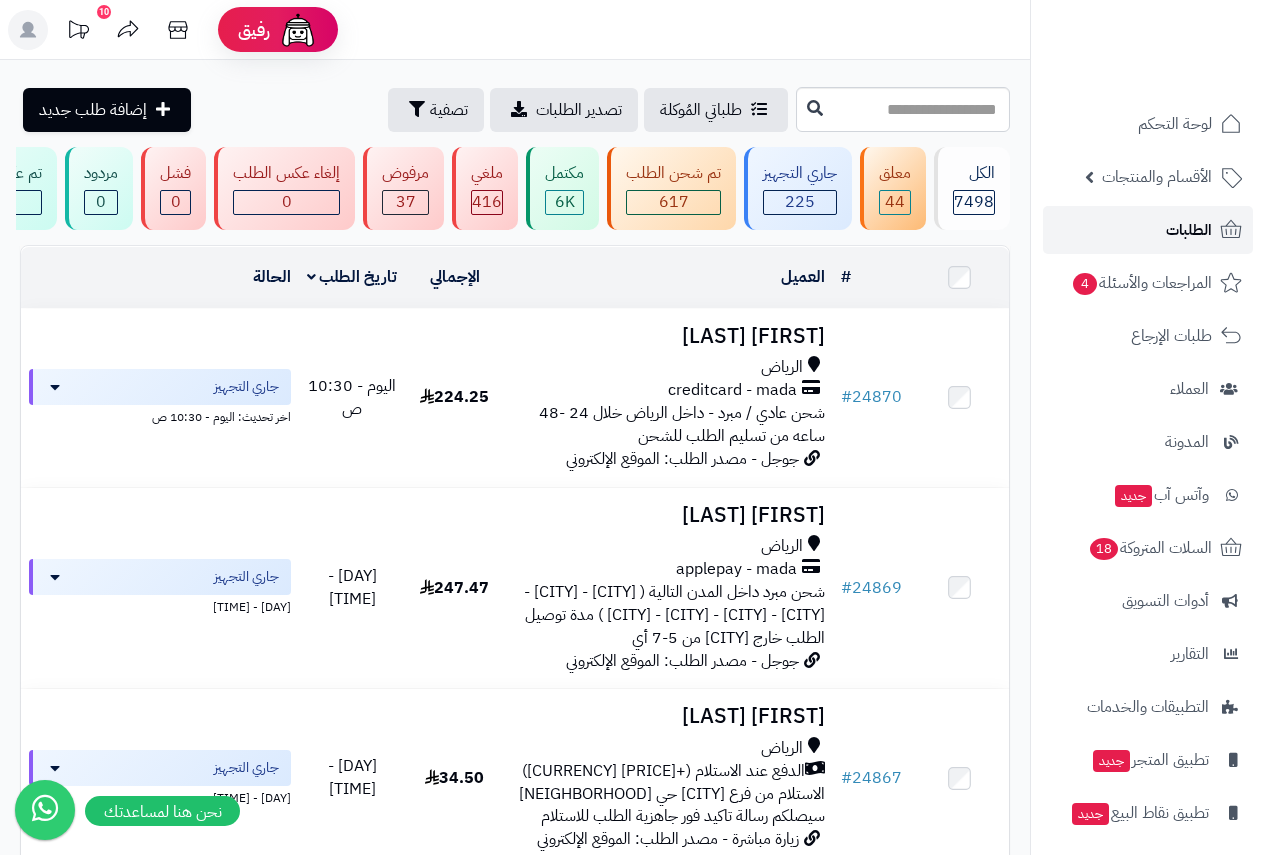 click on "الطلبات" at bounding box center [1189, 230] 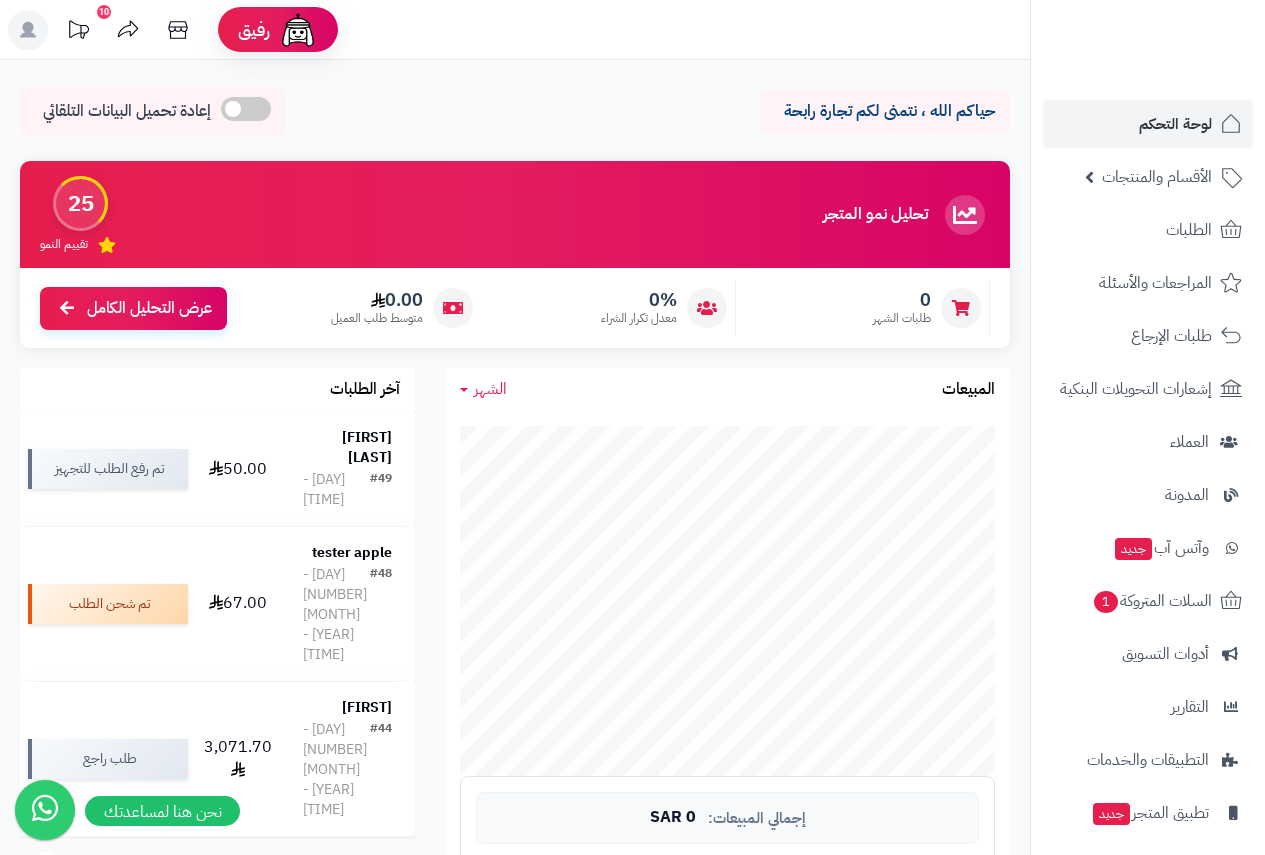 scroll, scrollTop: 0, scrollLeft: 0, axis: both 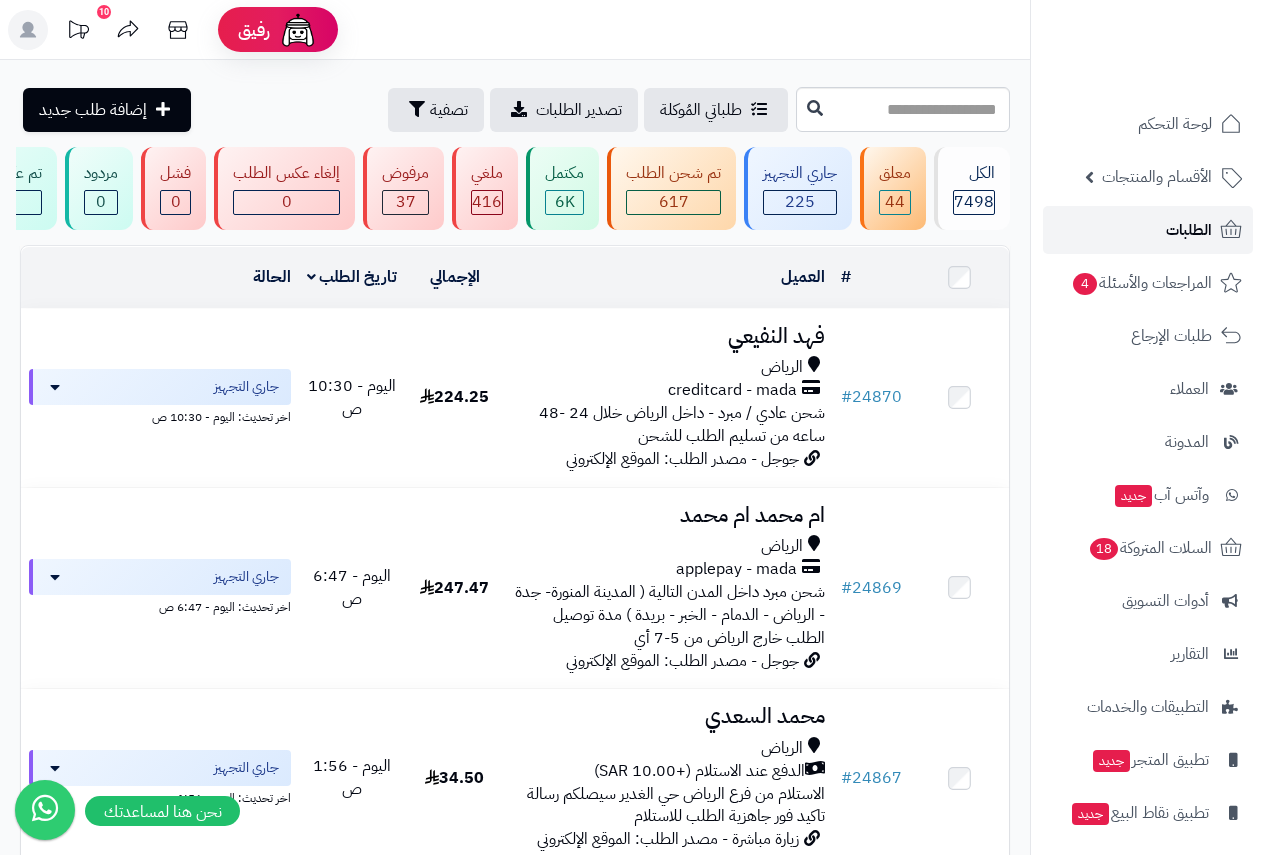 click on "الطلبات" at bounding box center (1189, 230) 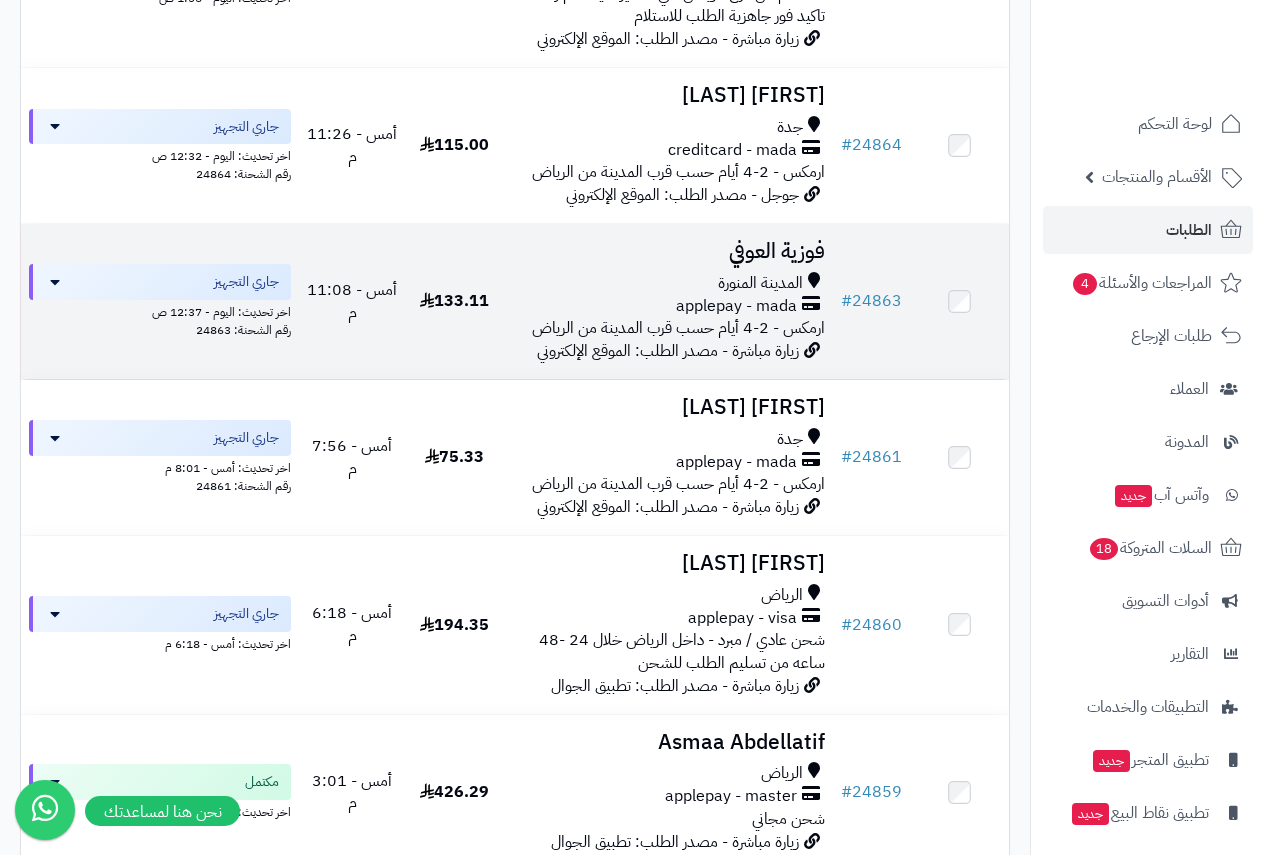 scroll, scrollTop: 1100, scrollLeft: 0, axis: vertical 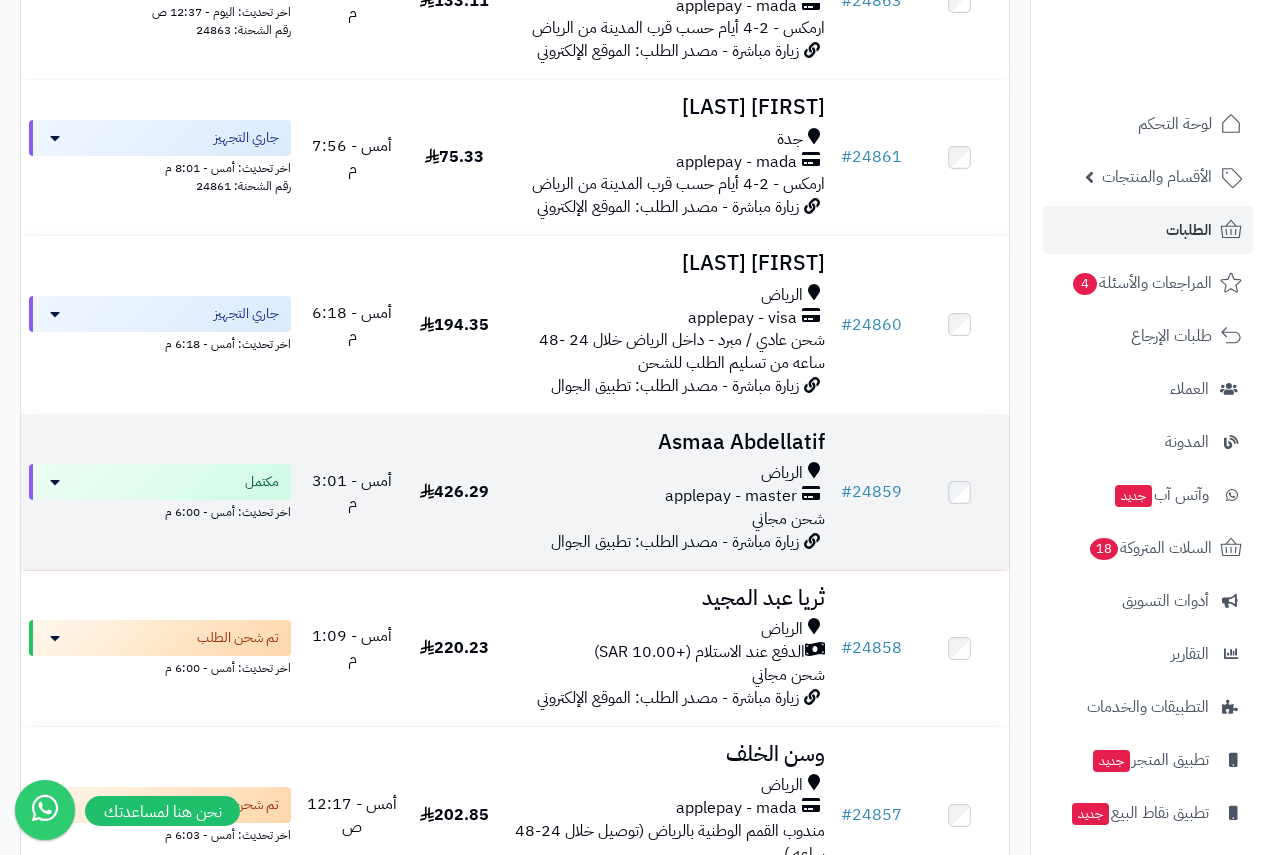 click on "Asmaa Abdellatif" at bounding box center [668, 442] 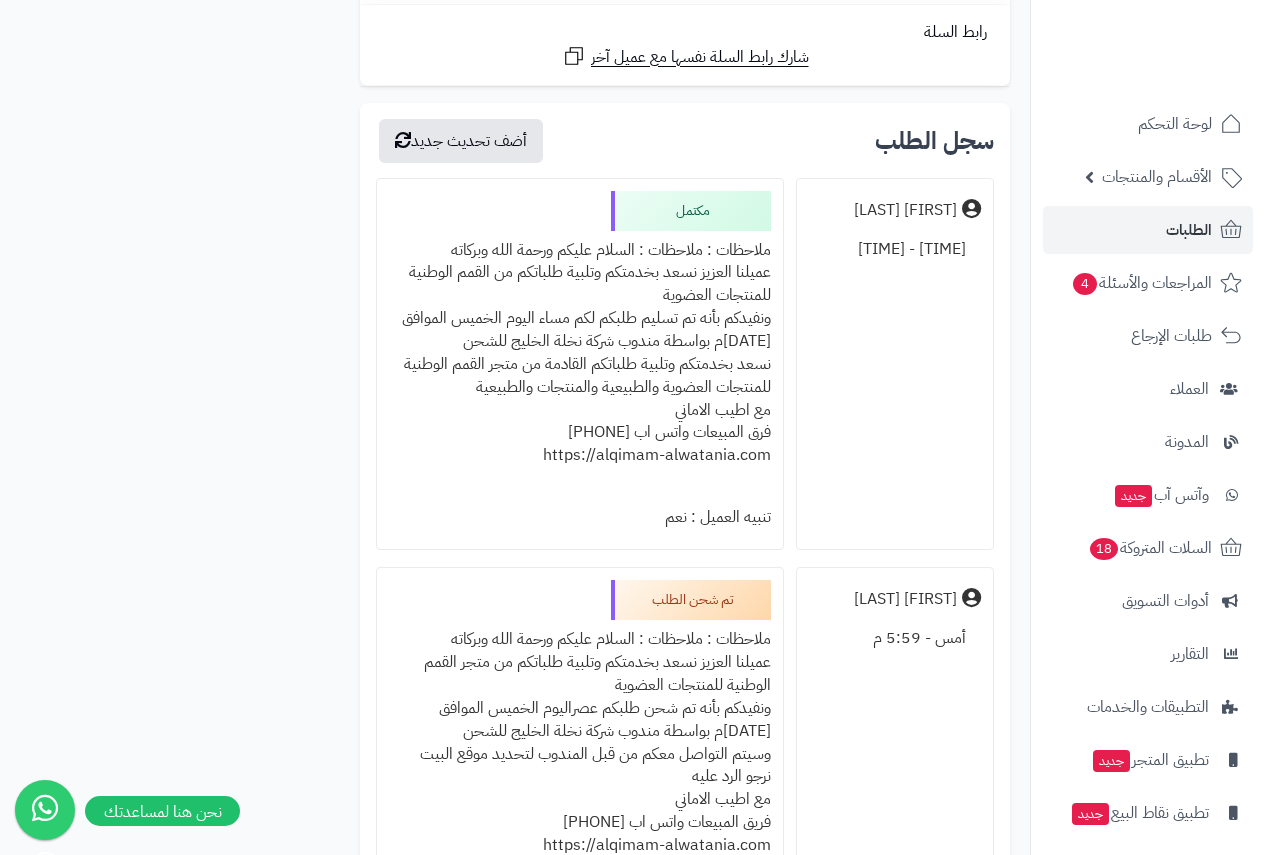 scroll, scrollTop: 2700, scrollLeft: 0, axis: vertical 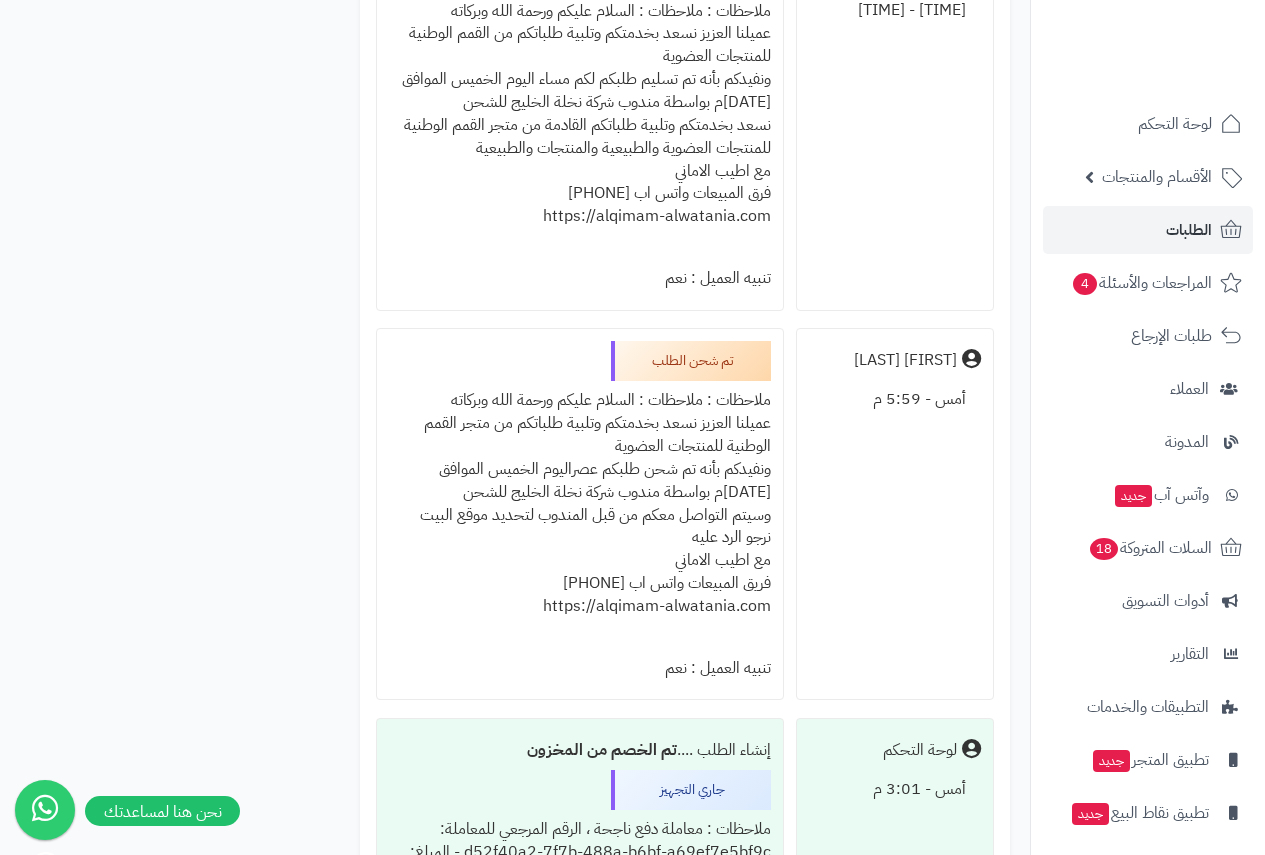 click on "ملاحظات : ملاحظات : السلام عليكم ورحمة الله وبركاته
عميلنا العزيز نسعد بخدمتكم وتلبية طلباتكم من متجر القمم الوطنية للمنتجات العضوية
ونفيدكم بأنه تم شحن طلبكم عصراليوم الخميس الموافق 7-8-2025م بواسطة مندوب شركة نخلة الخليج للشحن
وسيتم التواصل معكم من قبل المندوب لتحديد موقع البيت
نرجو الرد عليه
مع اطيب الاماني
فريق المبيعات واتس اب 0571052100
https://alqimam-alwatania.com" at bounding box center (580, 514) 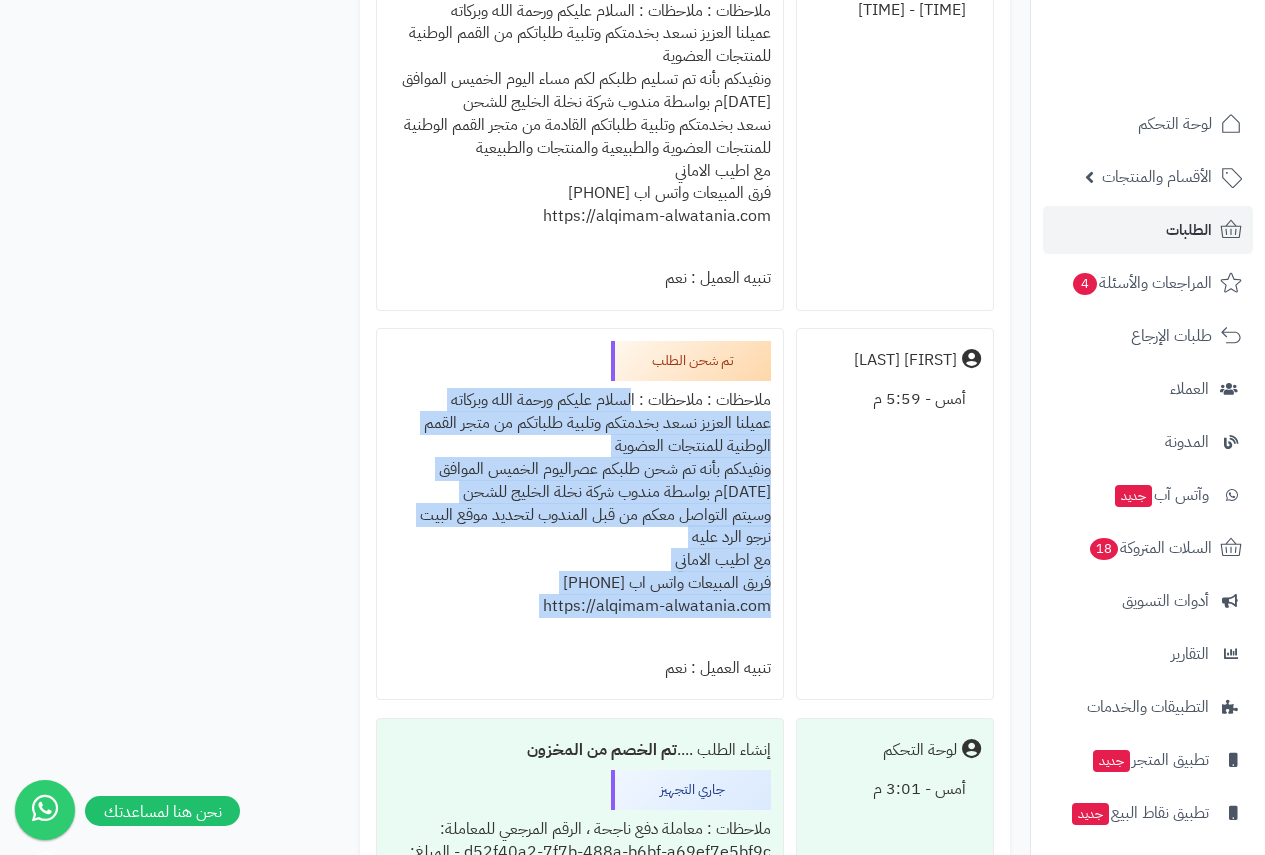 drag, startPoint x: 627, startPoint y: 400, endPoint x: 431, endPoint y: 612, distance: 288.7213 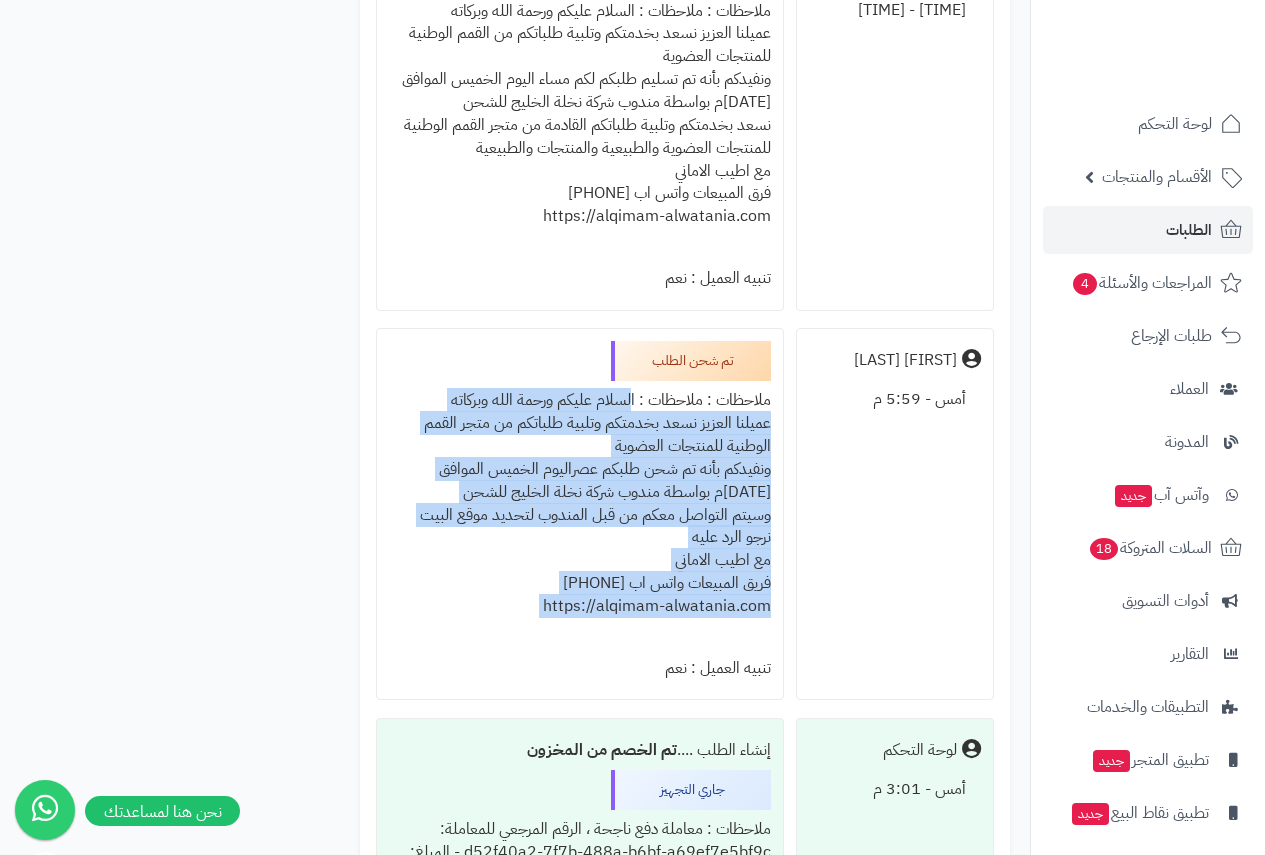 click on "ملاحظات : ملاحظات : السلام عليكم ورحمة الله وبركاته
عميلنا العزيز نسعد بخدمتكم وتلبية طلباتكم من متجر القمم الوطنية للمنتجات العضوية
ونفيدكم بأنه تم شحن طلبكم عصراليوم الخميس الموافق 7-8-2025م بواسطة مندوب شركة نخلة الخليج للشحن
وسيتم التواصل معكم من قبل المندوب لتحديد موقع البيت
نرجو الرد عليه
مع اطيب الاماني
فريق المبيعات واتس اب 0571052100
https://alqimam-alwatania.com" at bounding box center (580, 514) 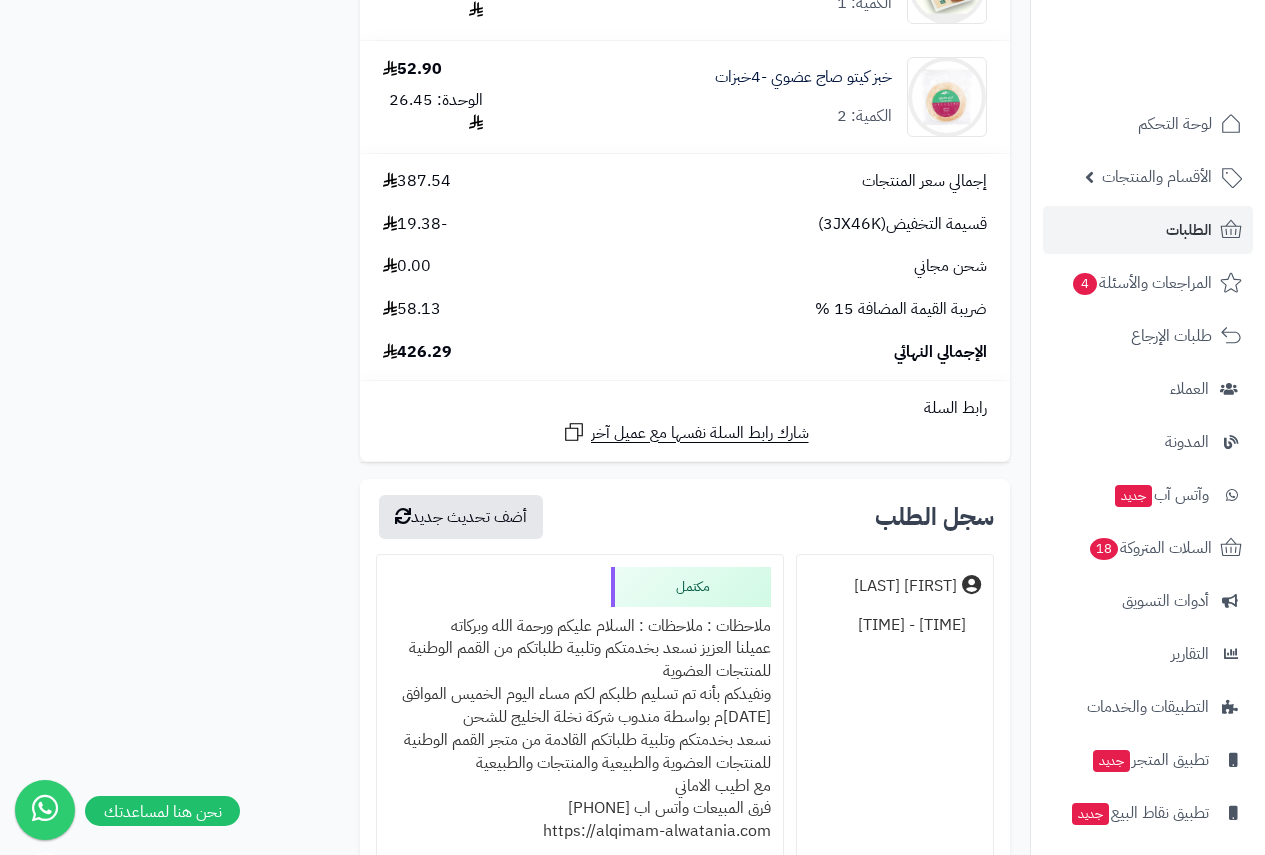 scroll, scrollTop: 1900, scrollLeft: 0, axis: vertical 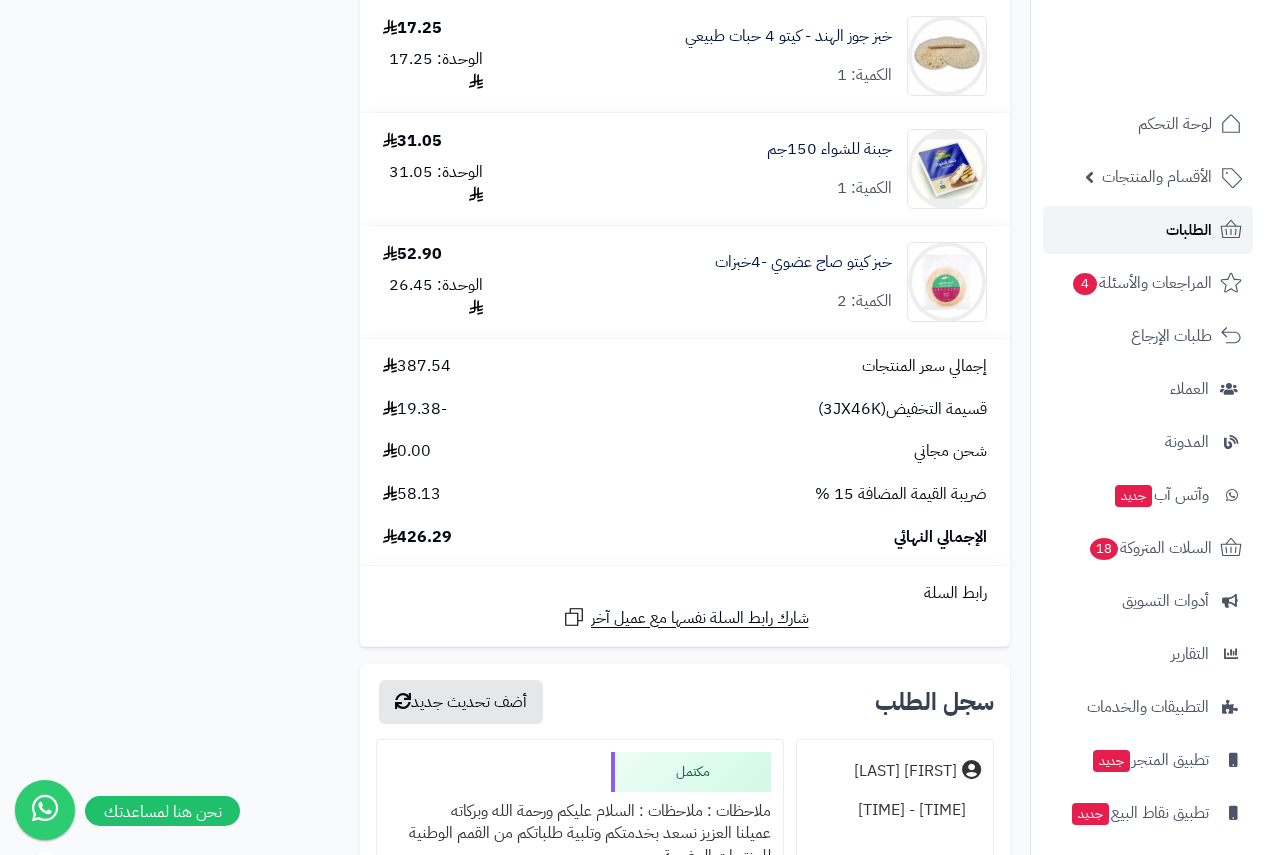 click on "الطلبات" at bounding box center (1189, 230) 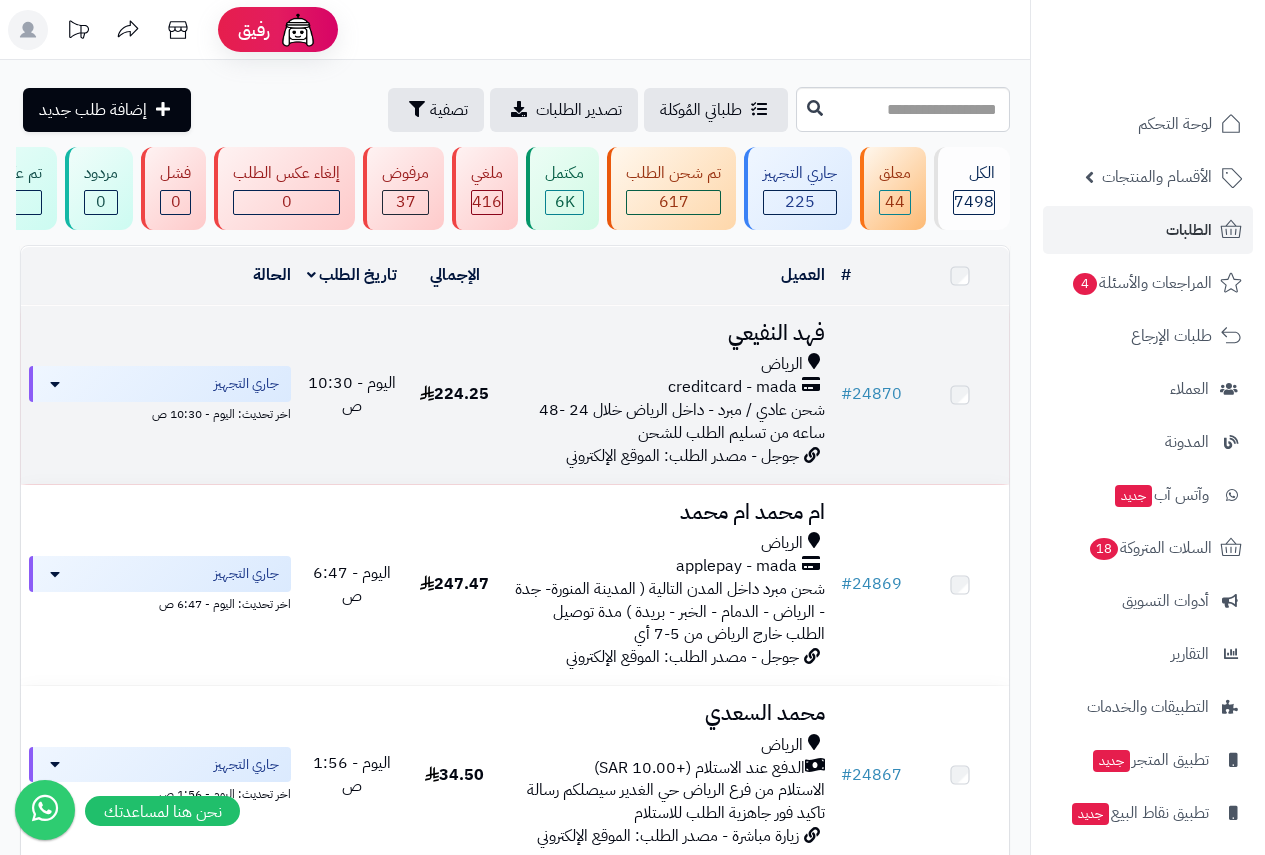 scroll, scrollTop: 0, scrollLeft: 0, axis: both 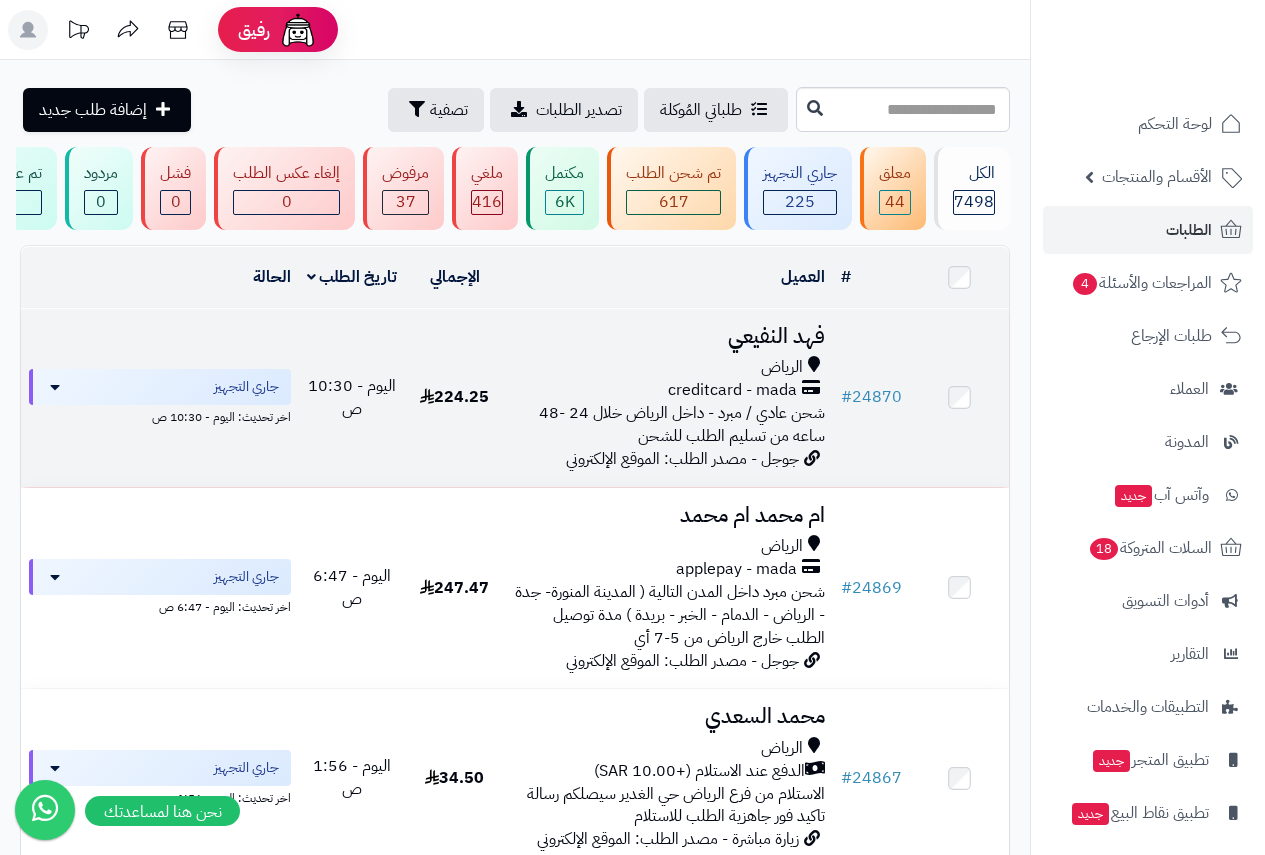 click on "creditcard - mada" at bounding box center (732, 390) 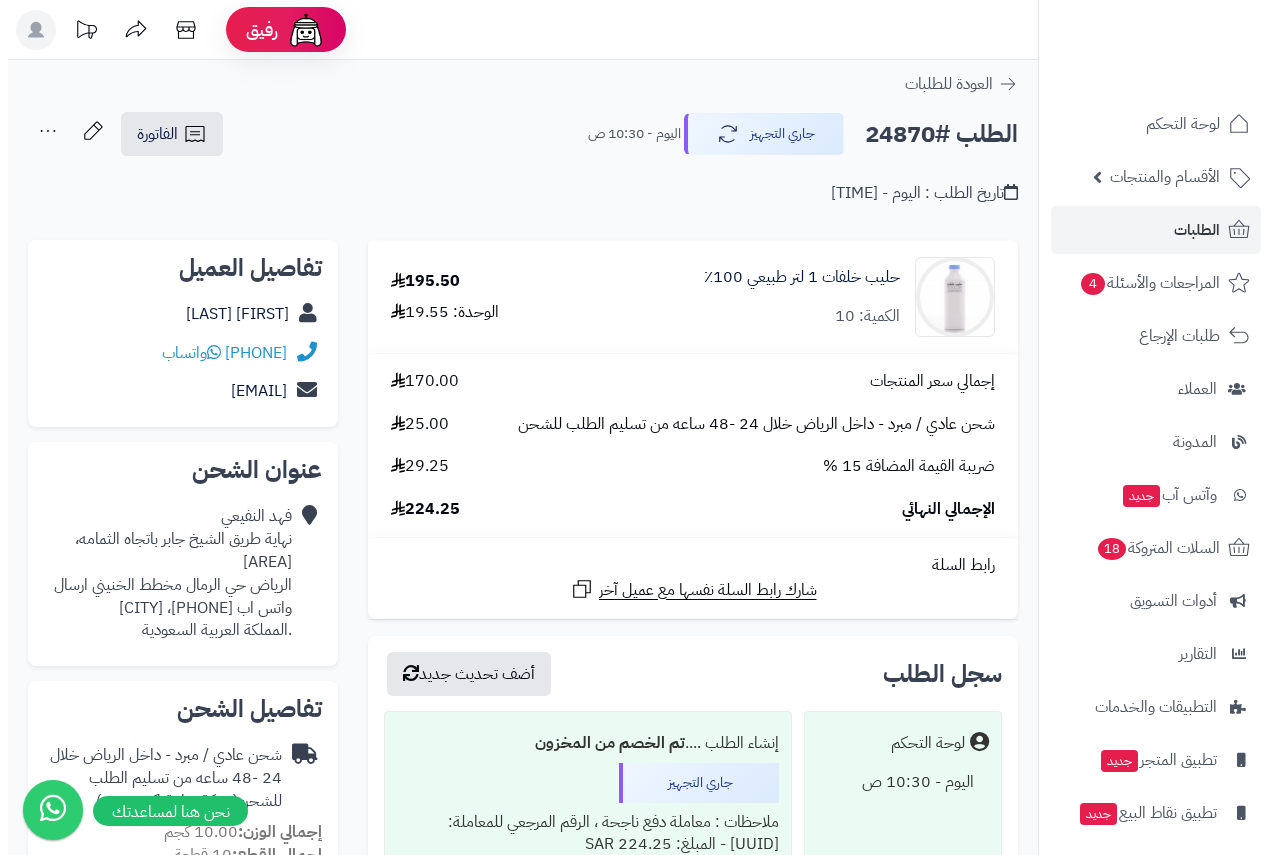 scroll, scrollTop: 0, scrollLeft: 0, axis: both 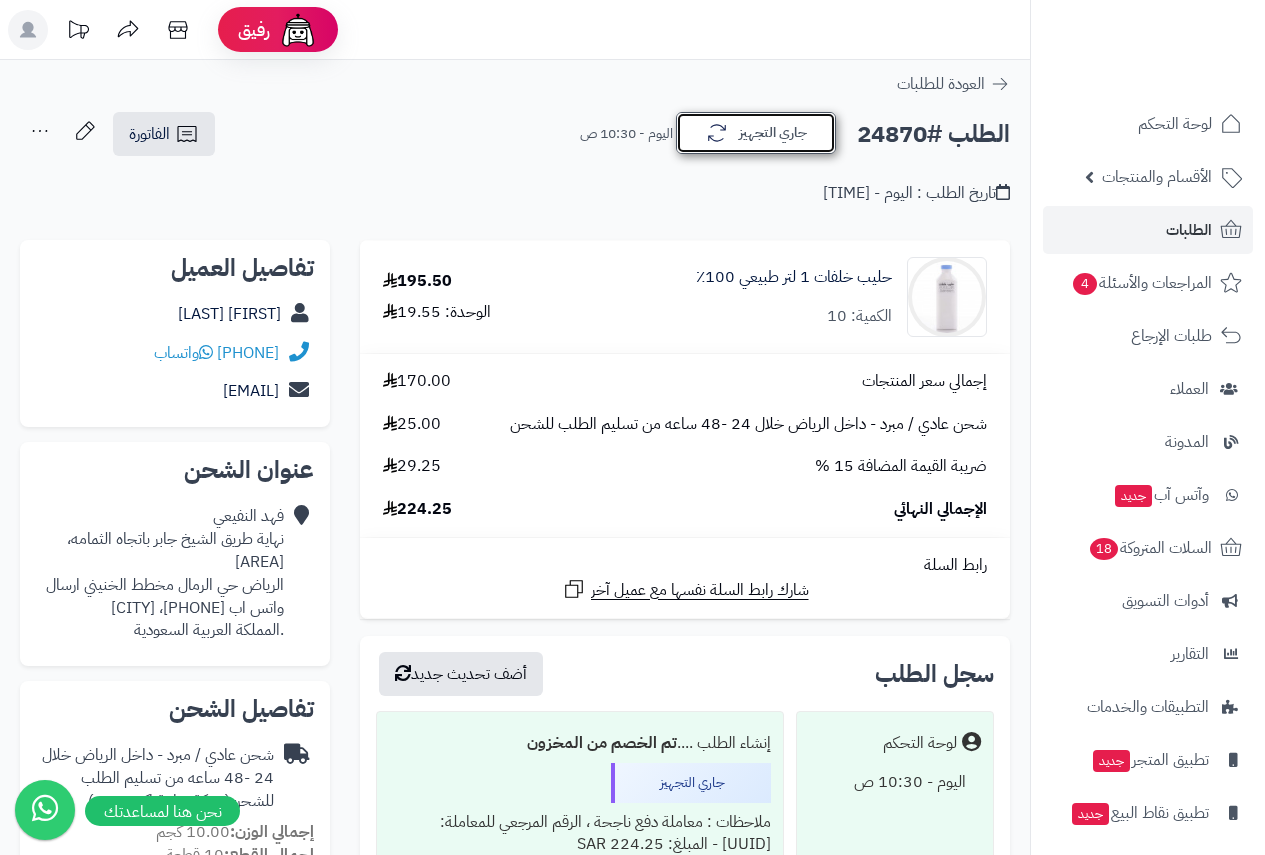 click on "جاري التجهيز" at bounding box center [756, 133] 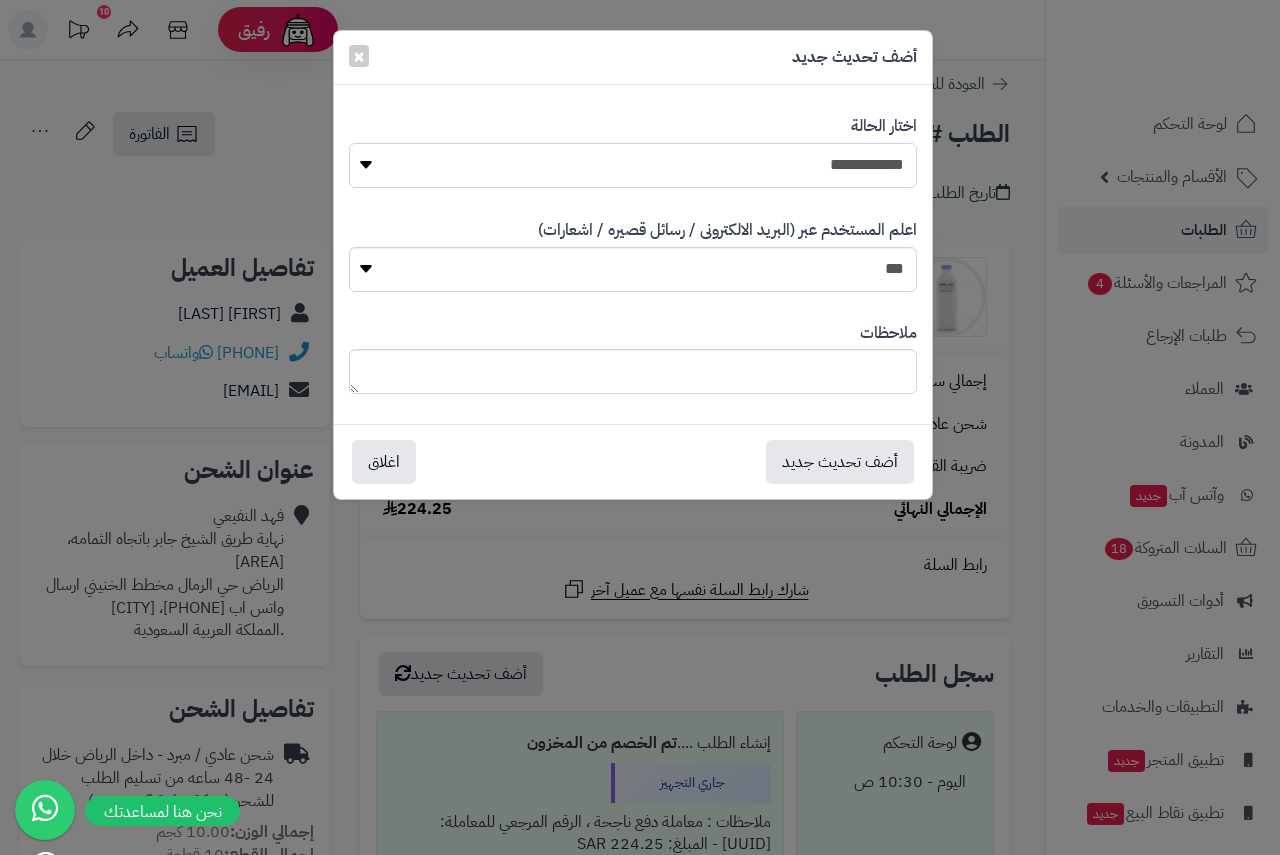 drag, startPoint x: 852, startPoint y: 169, endPoint x: 852, endPoint y: 186, distance: 17 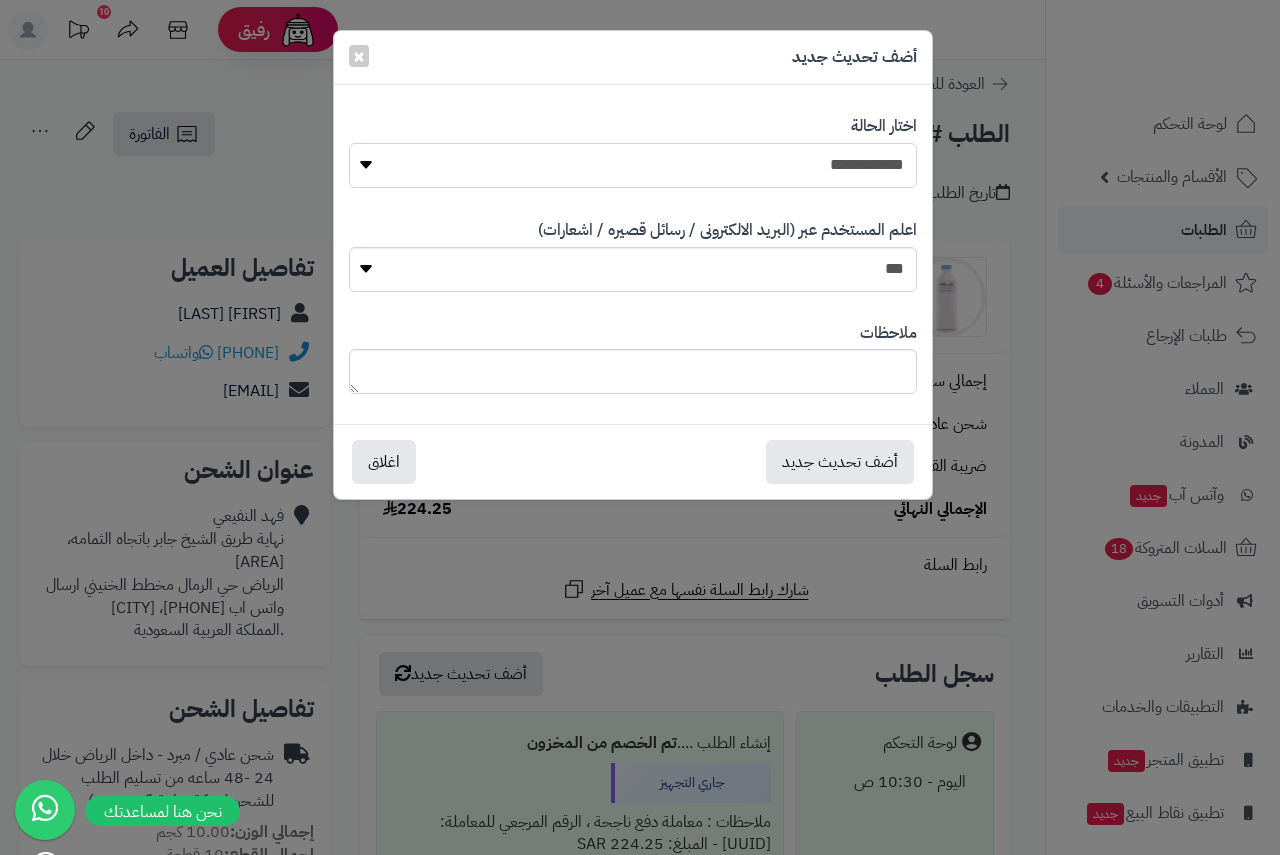 select on "*" 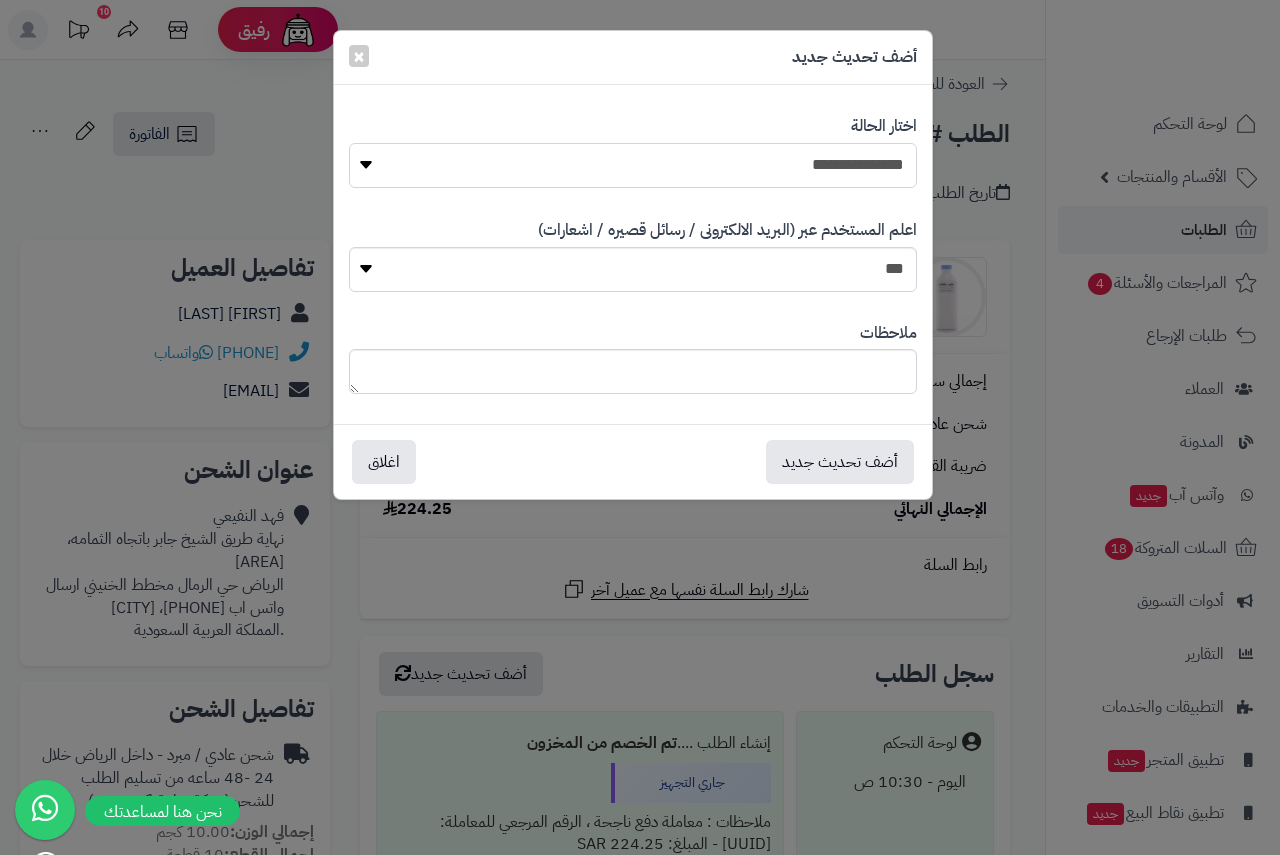 click on "**********" at bounding box center (633, 165) 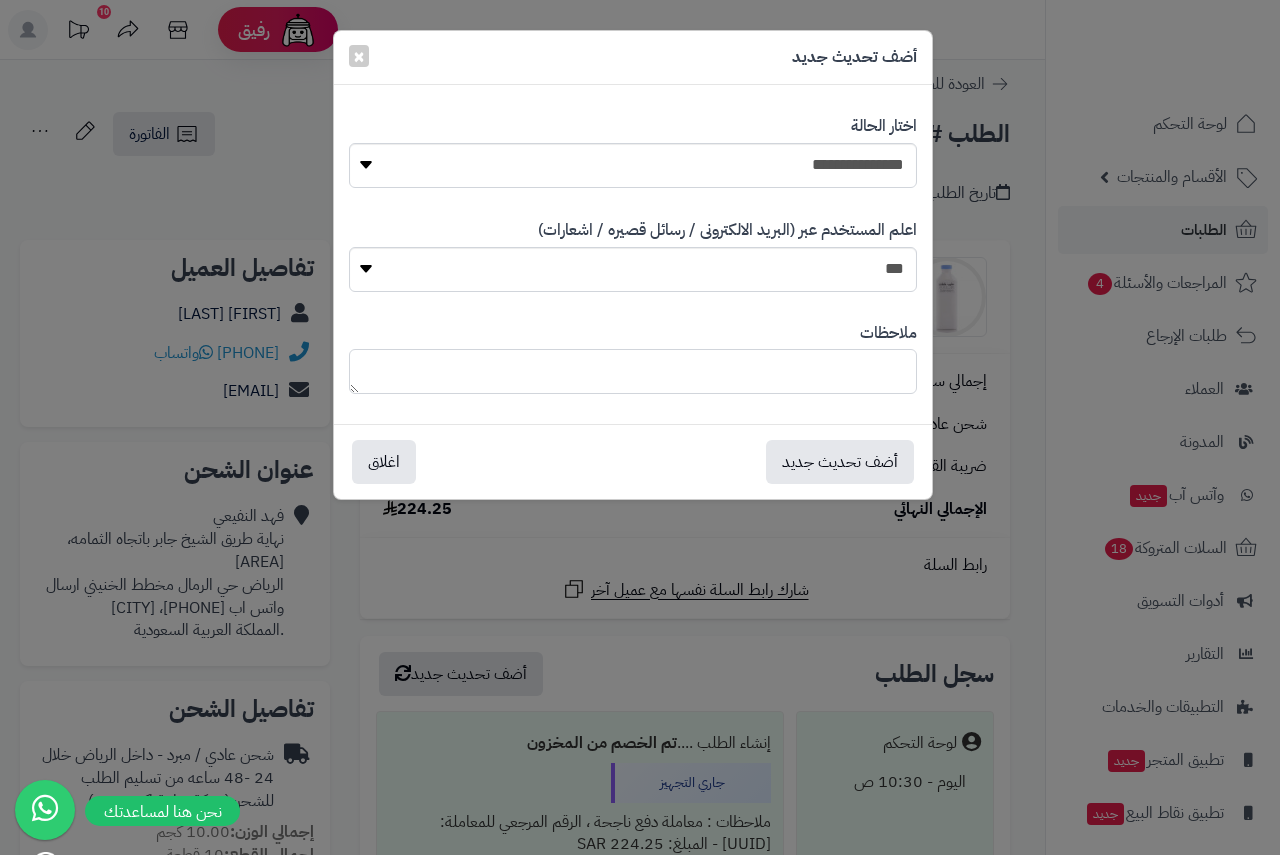 click at bounding box center (633, 371) 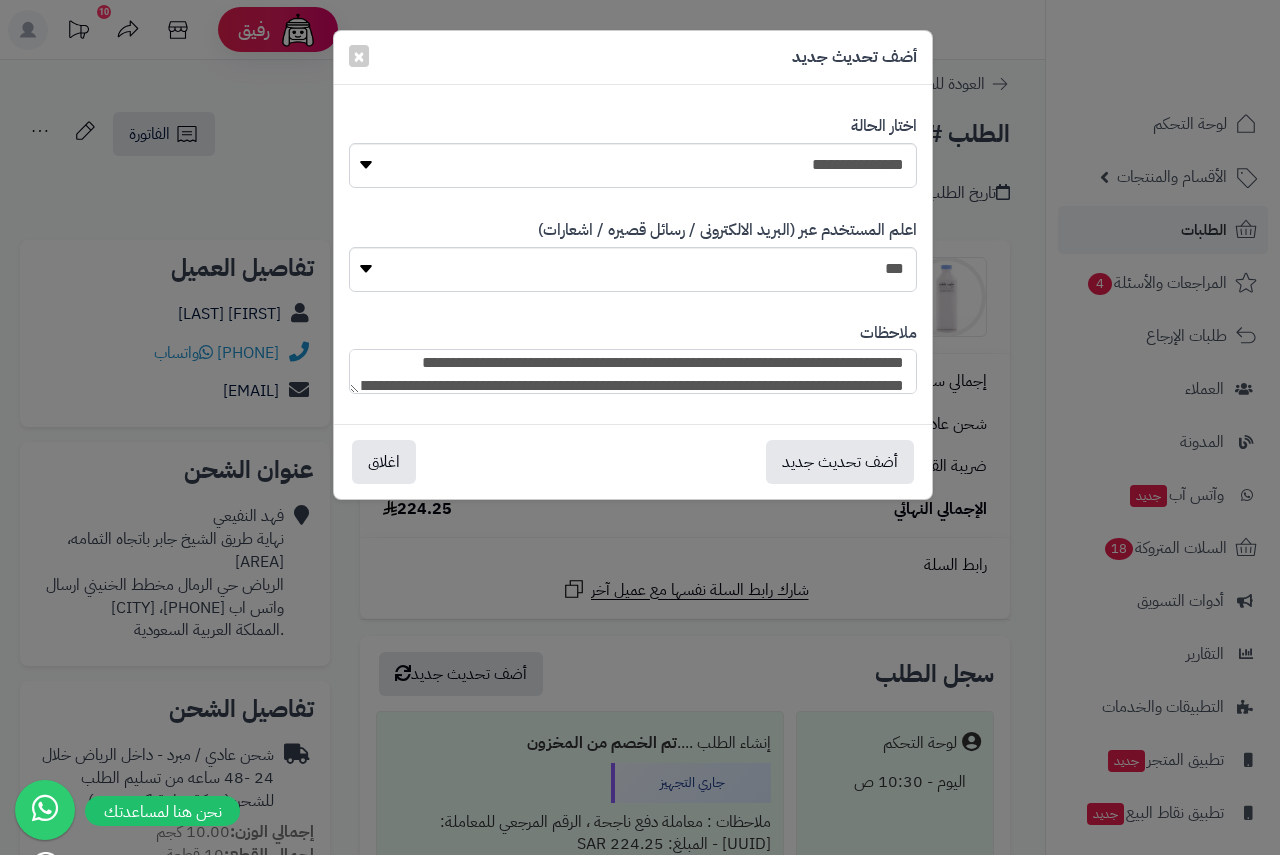 scroll, scrollTop: 0, scrollLeft: 0, axis: both 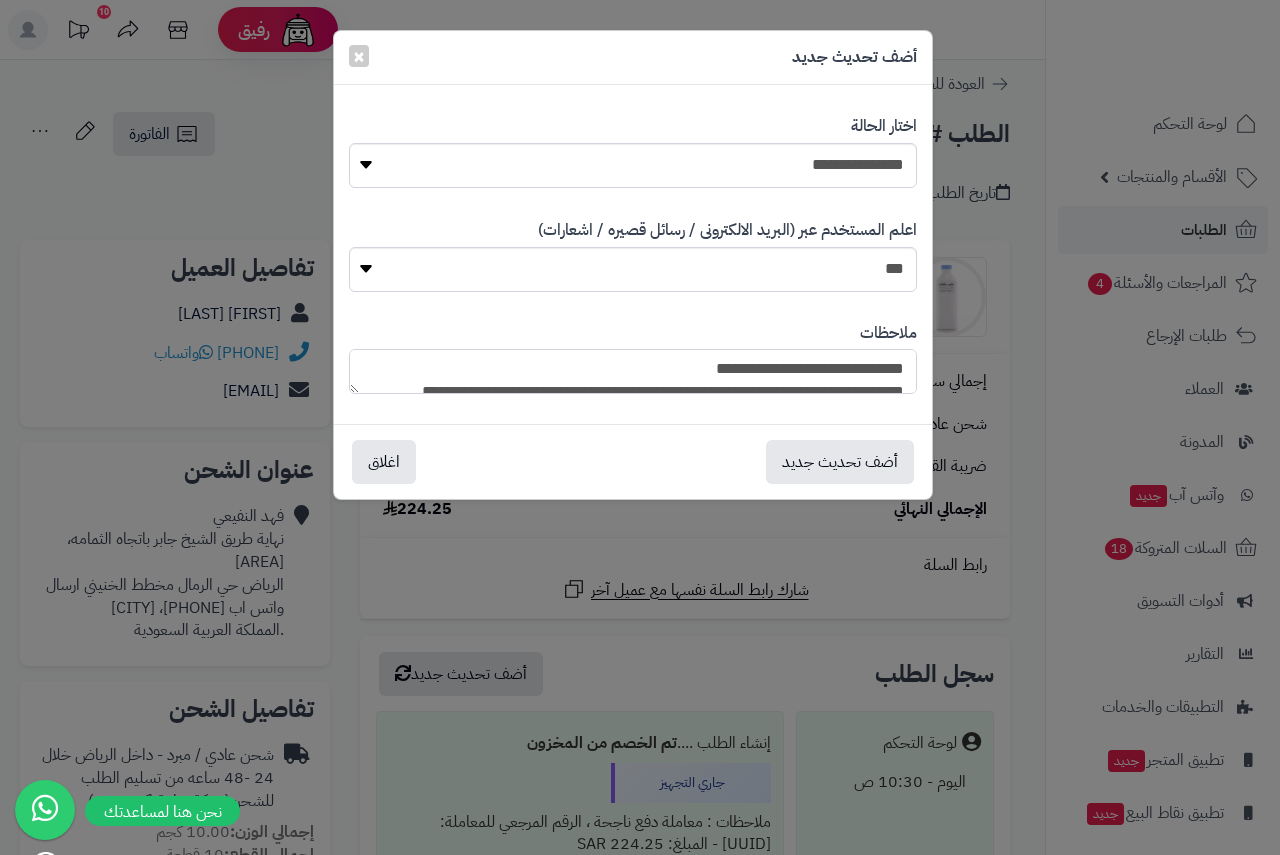 click on "**********" at bounding box center (633, 371) 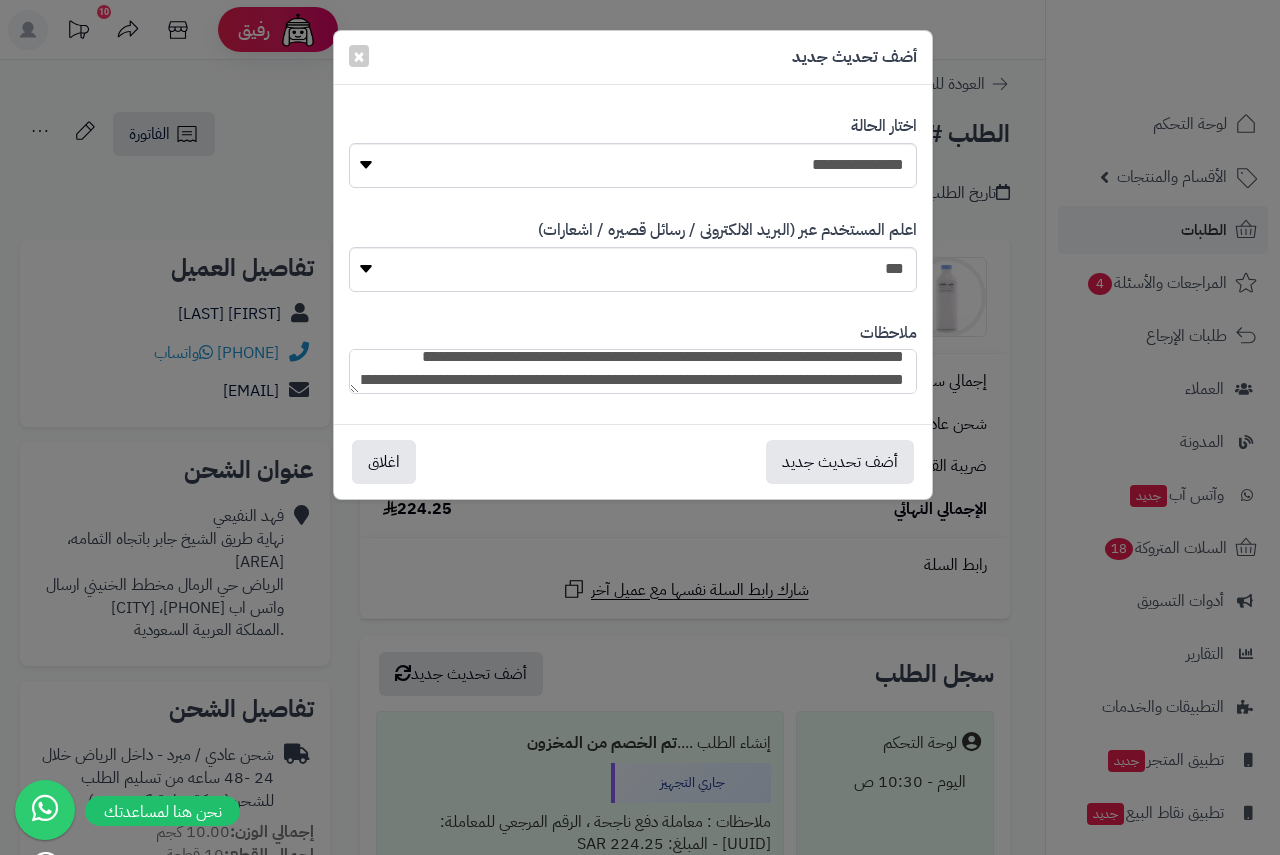 scroll, scrollTop: 57, scrollLeft: 0, axis: vertical 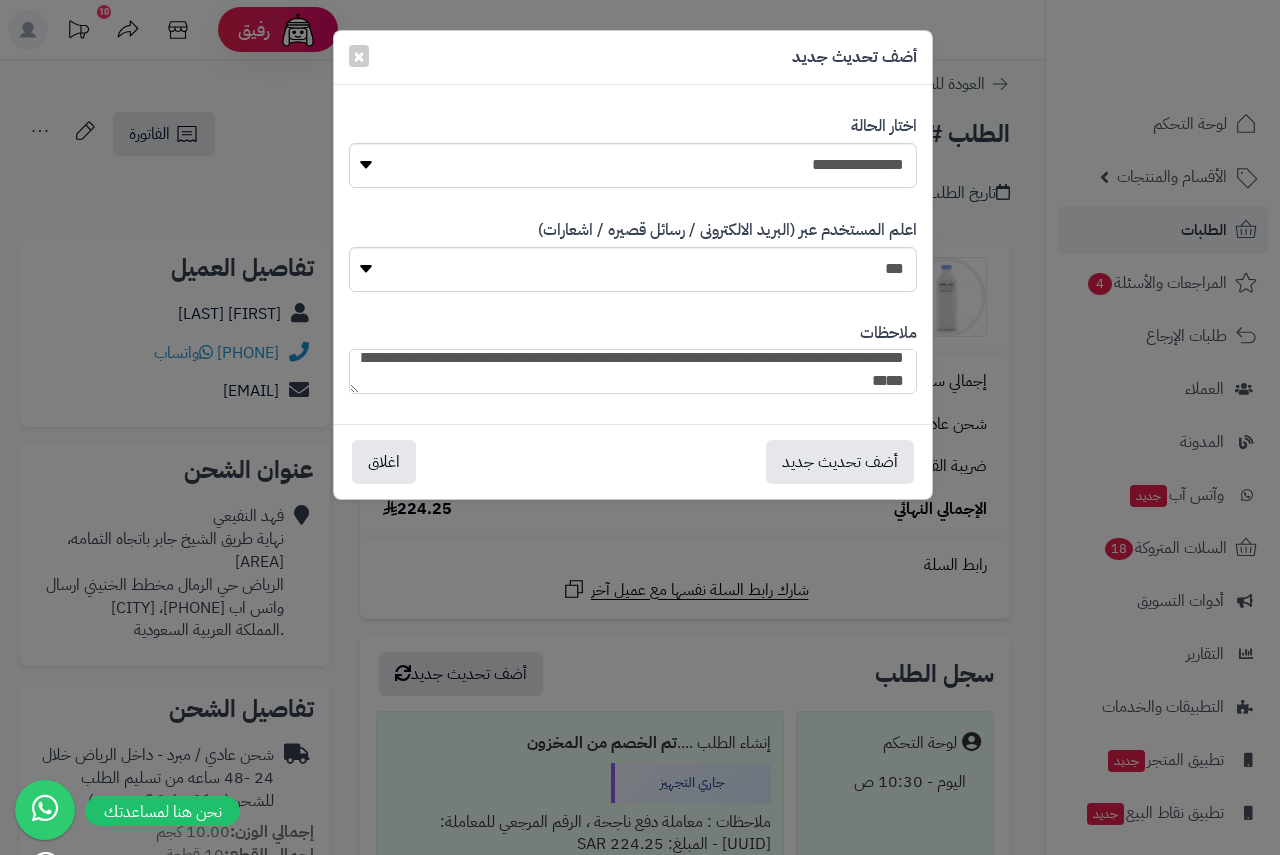 click on "**********" at bounding box center [633, 371] 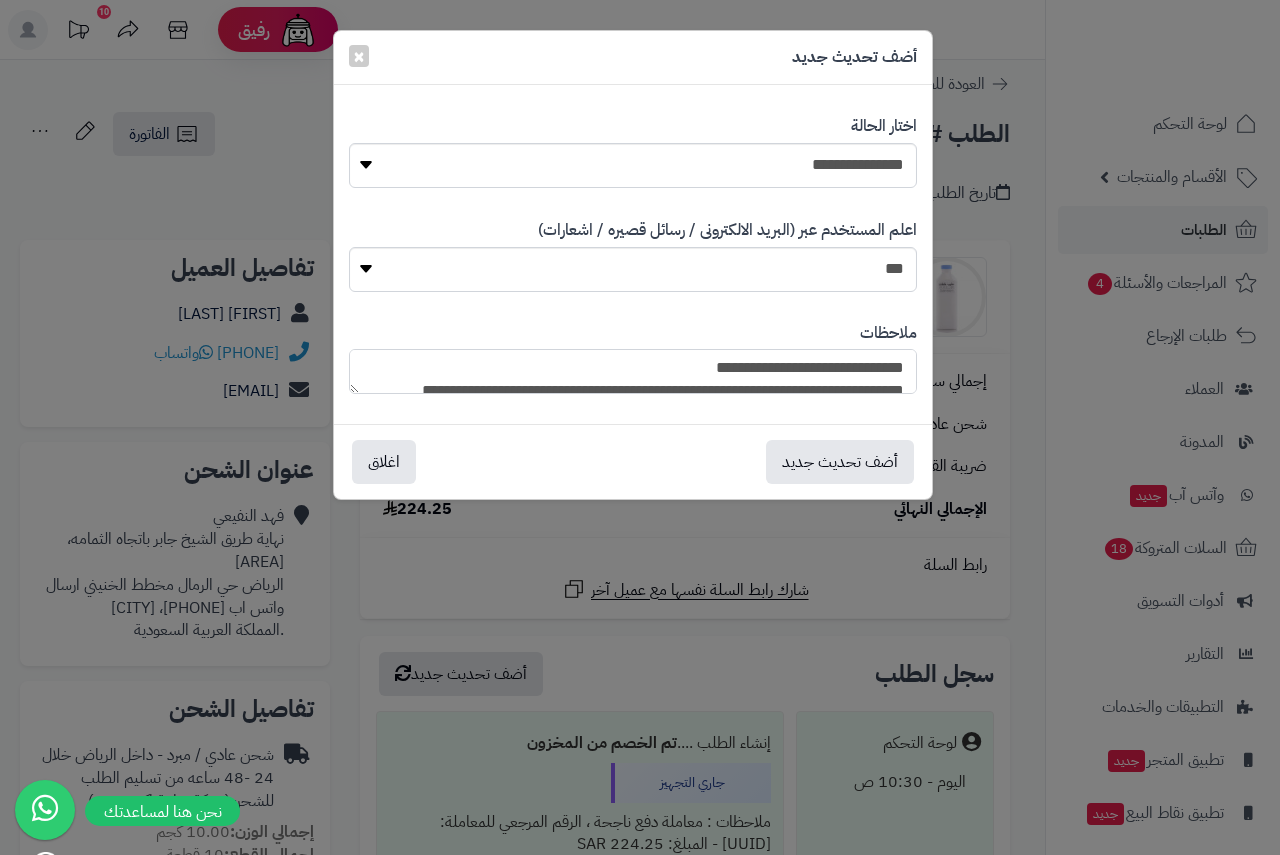 scroll, scrollTop: 0, scrollLeft: 0, axis: both 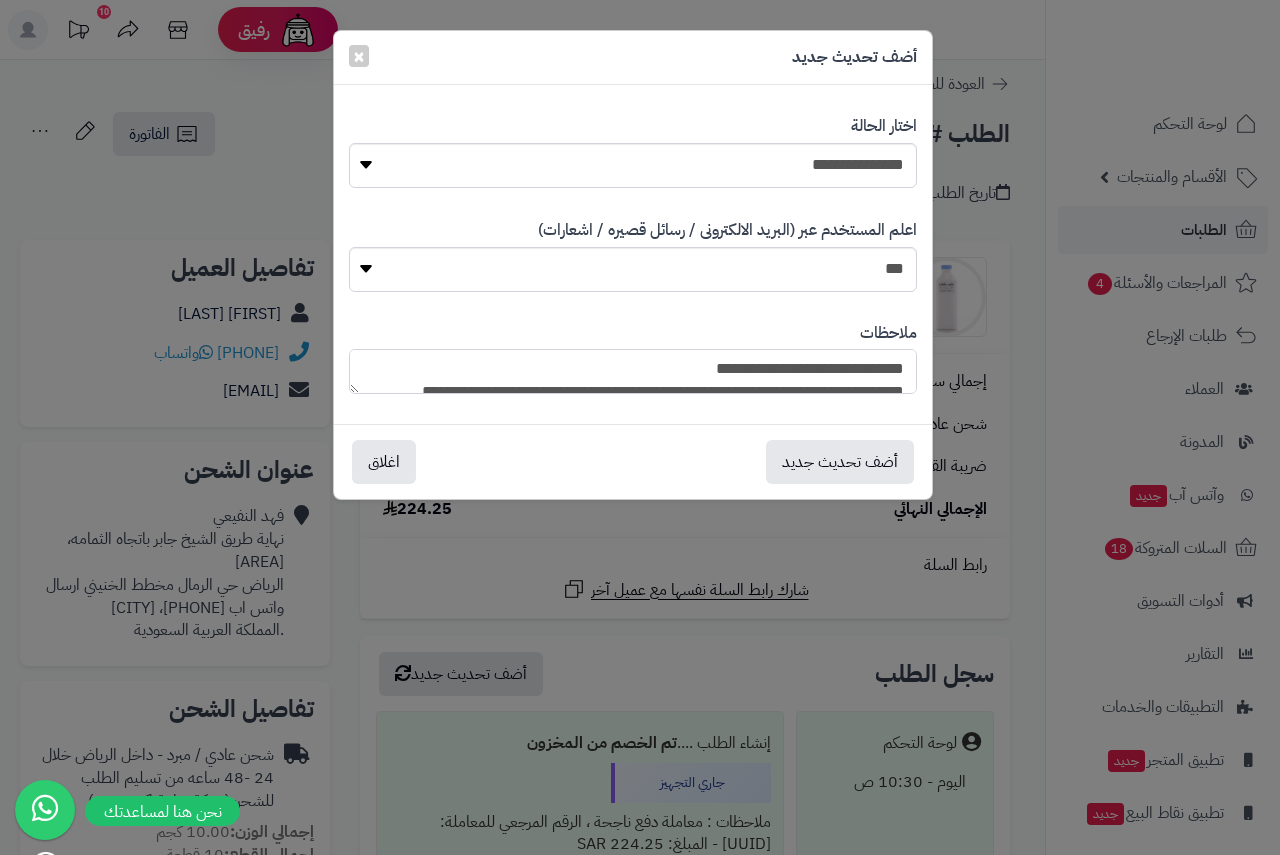 drag, startPoint x: 707, startPoint y: 362, endPoint x: 728, endPoint y: 362, distance: 21 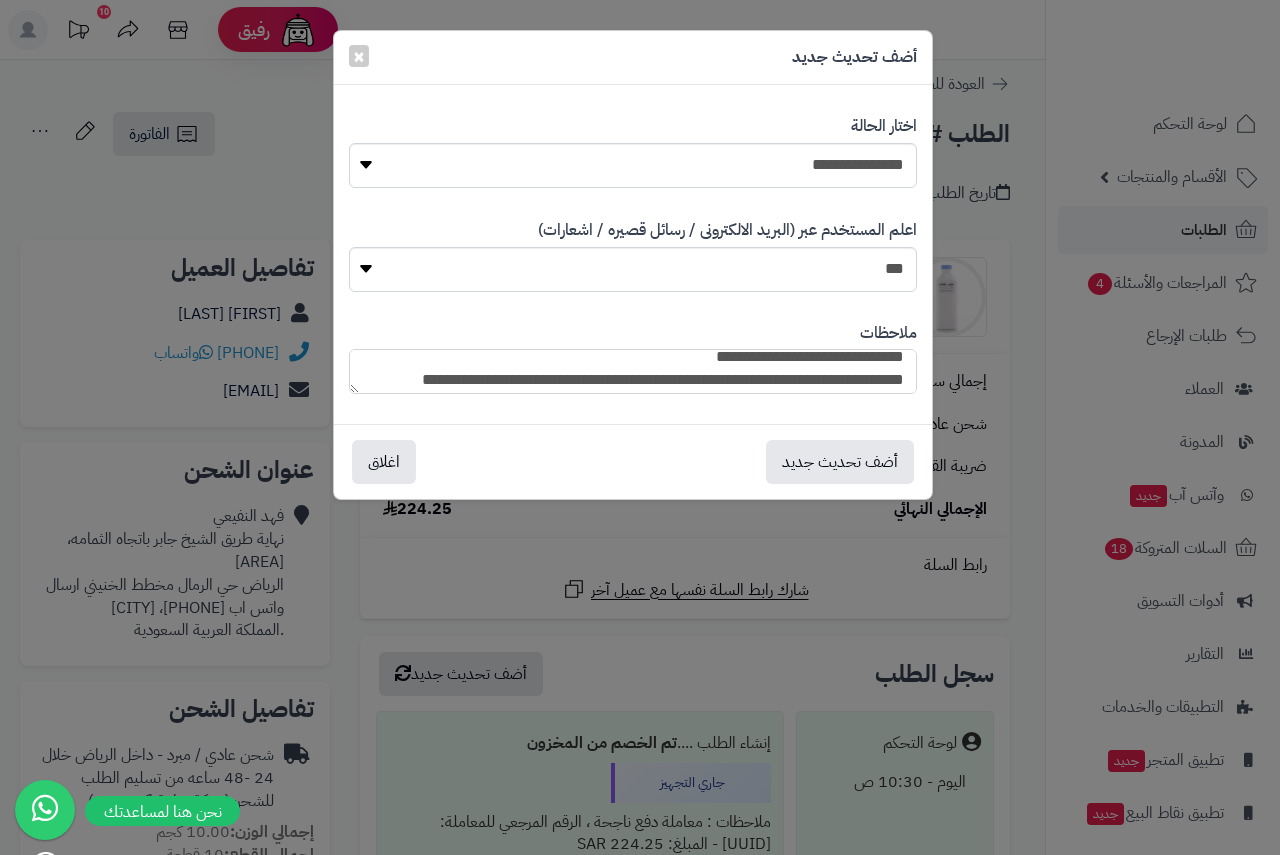 scroll, scrollTop: 35, scrollLeft: 0, axis: vertical 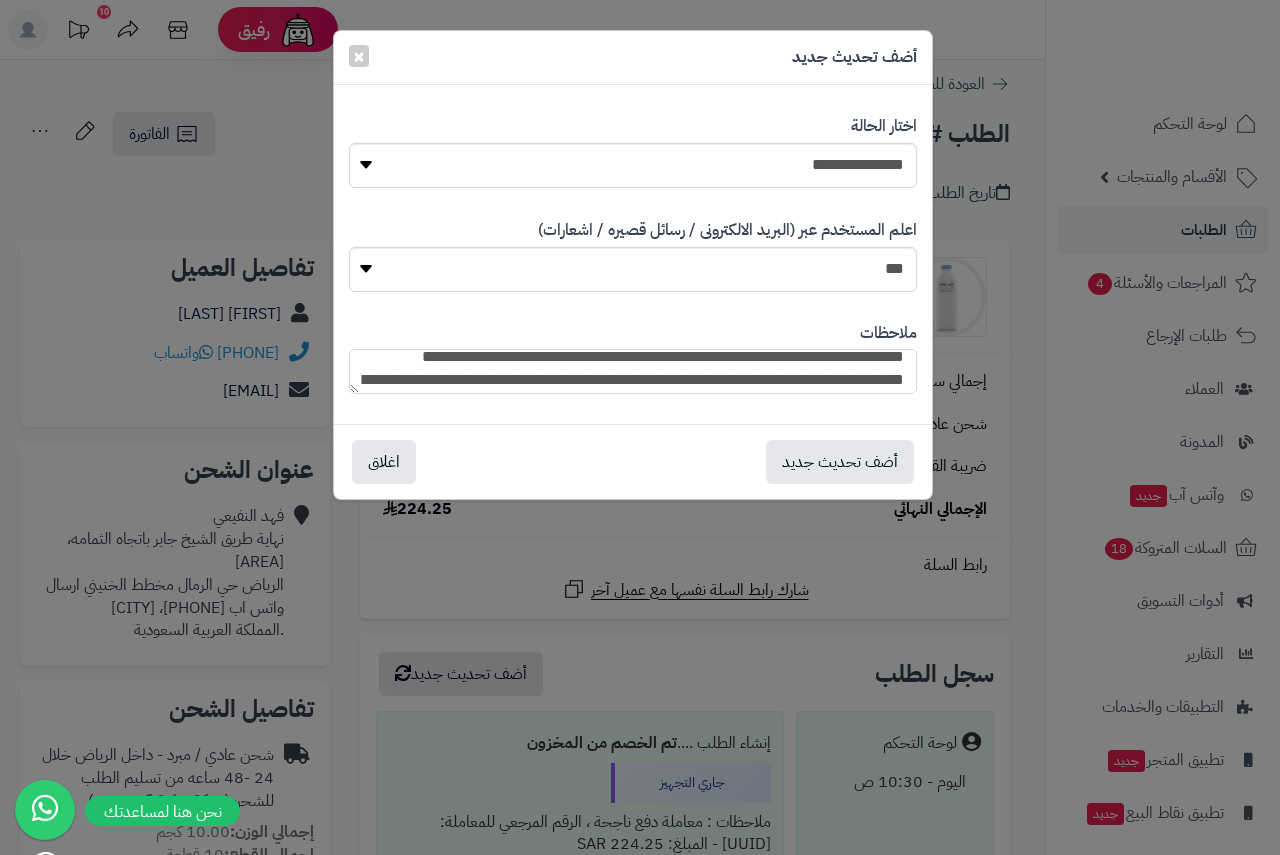 click on "**********" at bounding box center (633, 371) 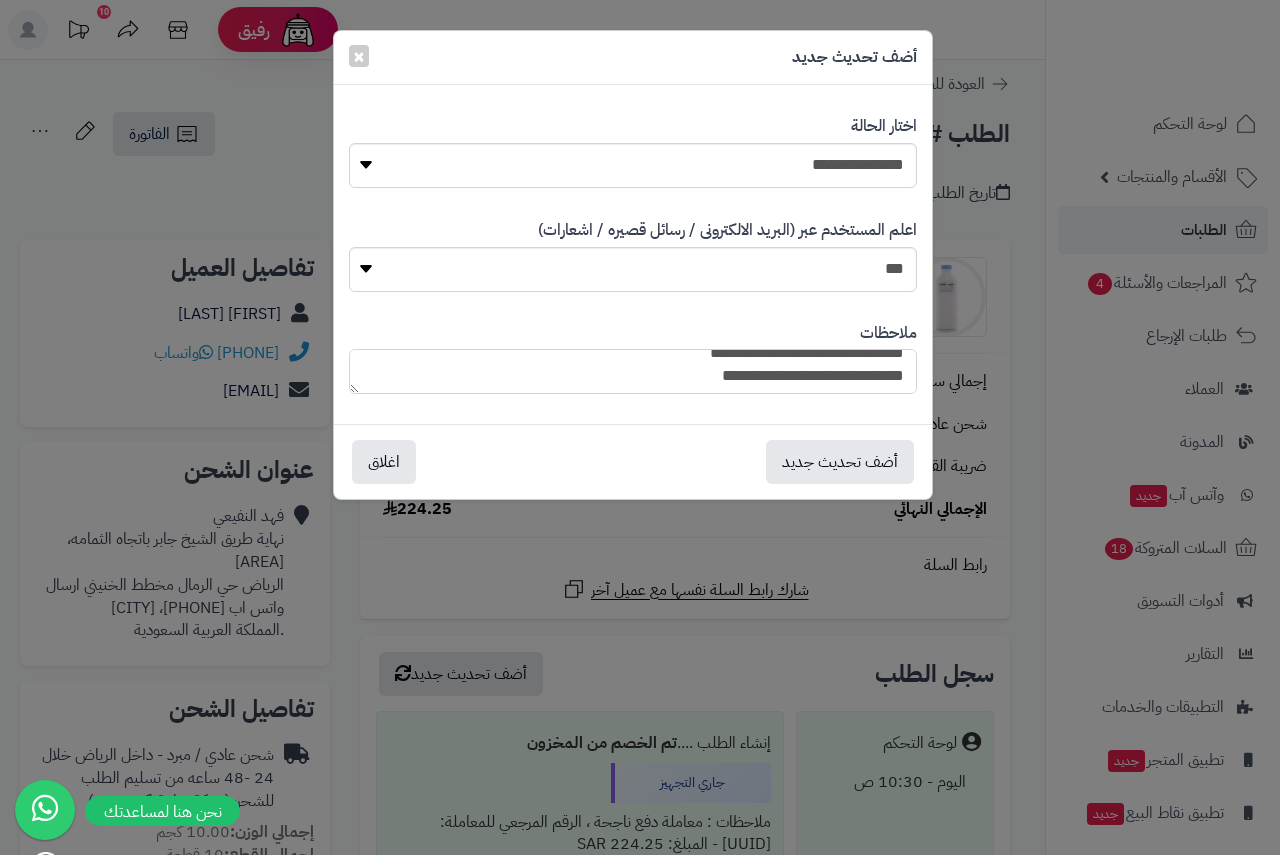 scroll, scrollTop: 201, scrollLeft: 0, axis: vertical 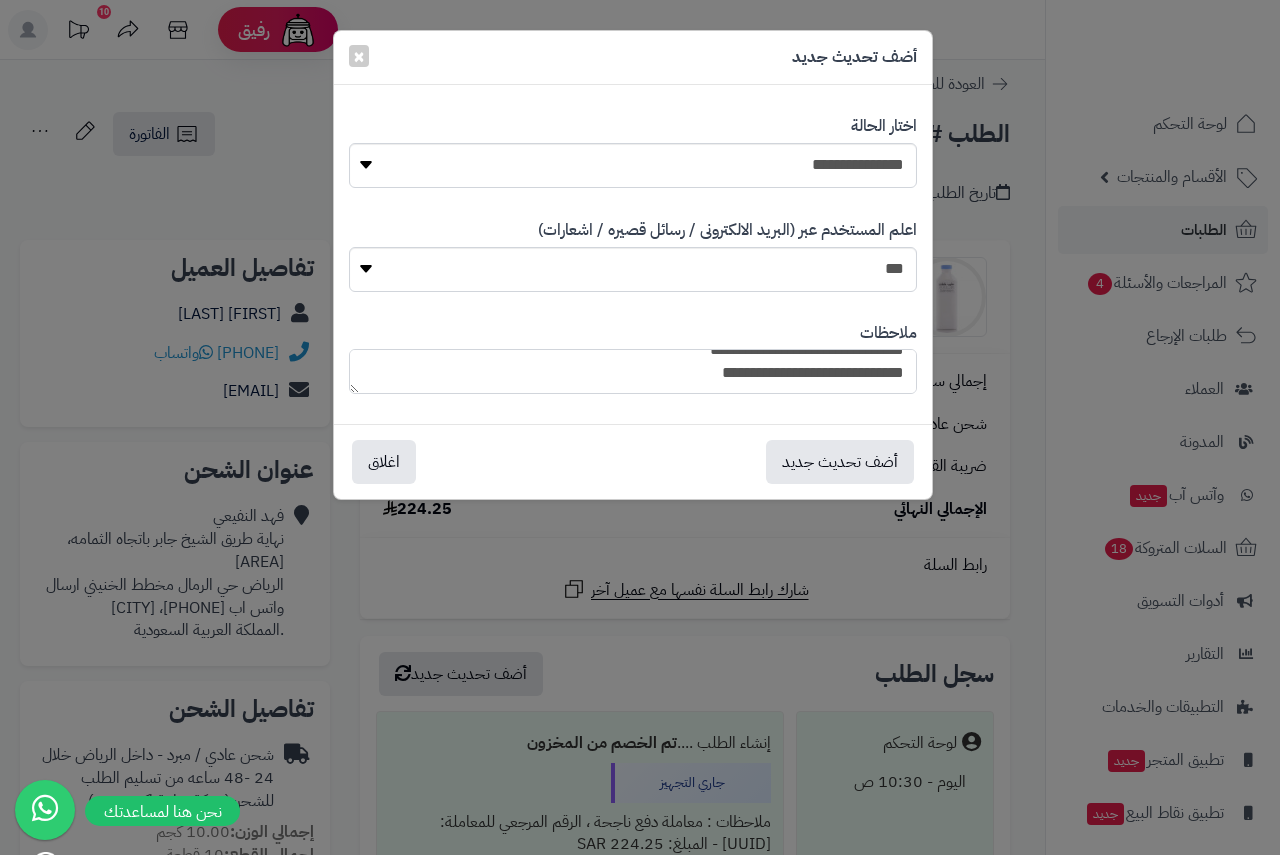 click on "**********" at bounding box center [633, 371] 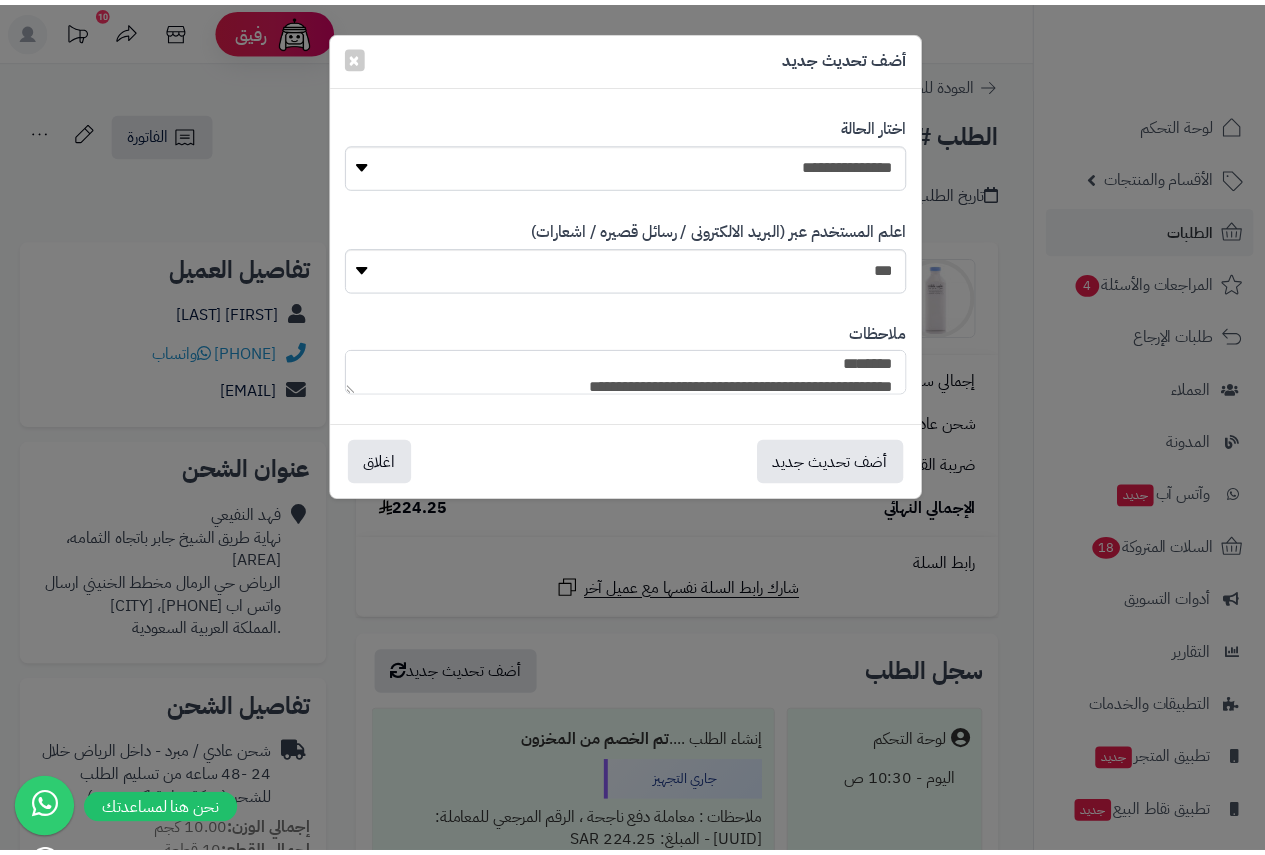 scroll, scrollTop: 53, scrollLeft: 0, axis: vertical 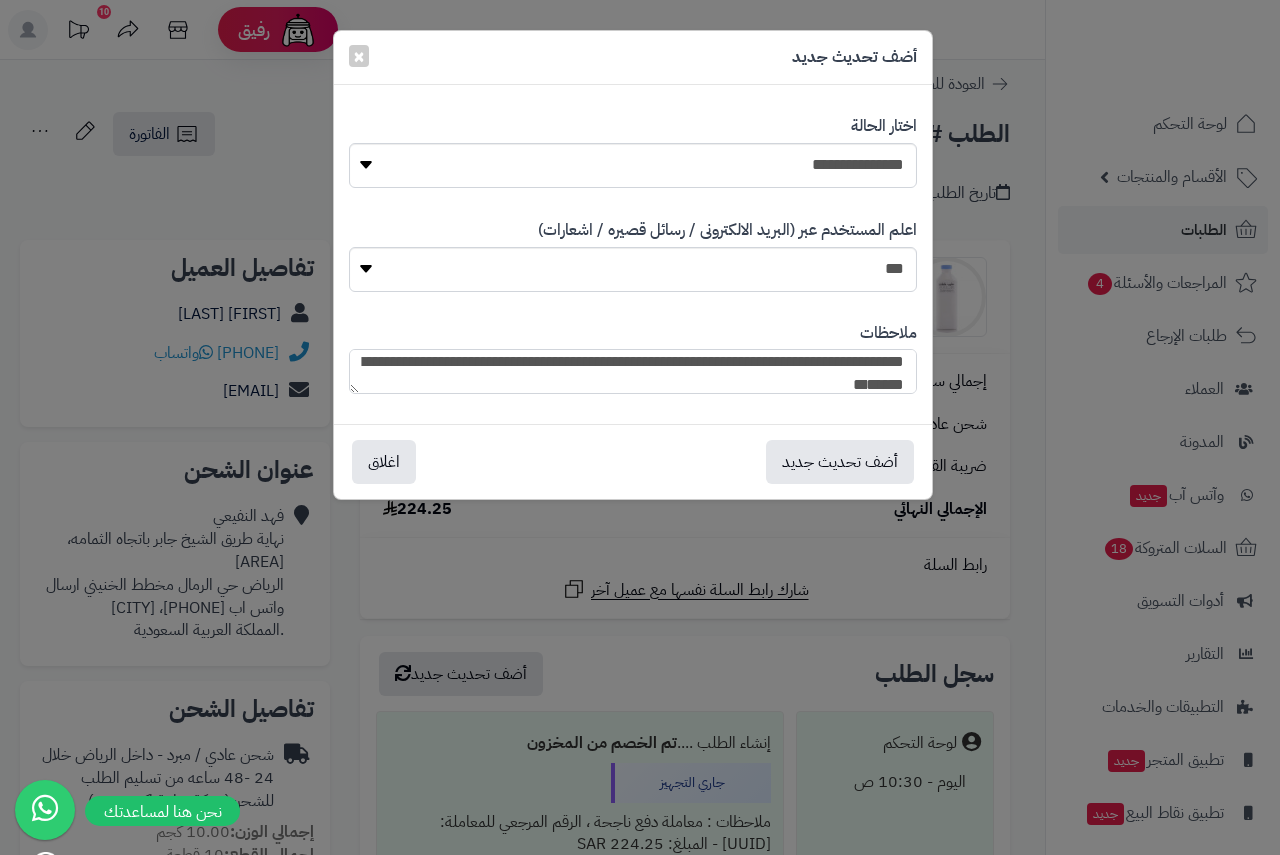 click on "**********" at bounding box center (633, 371) 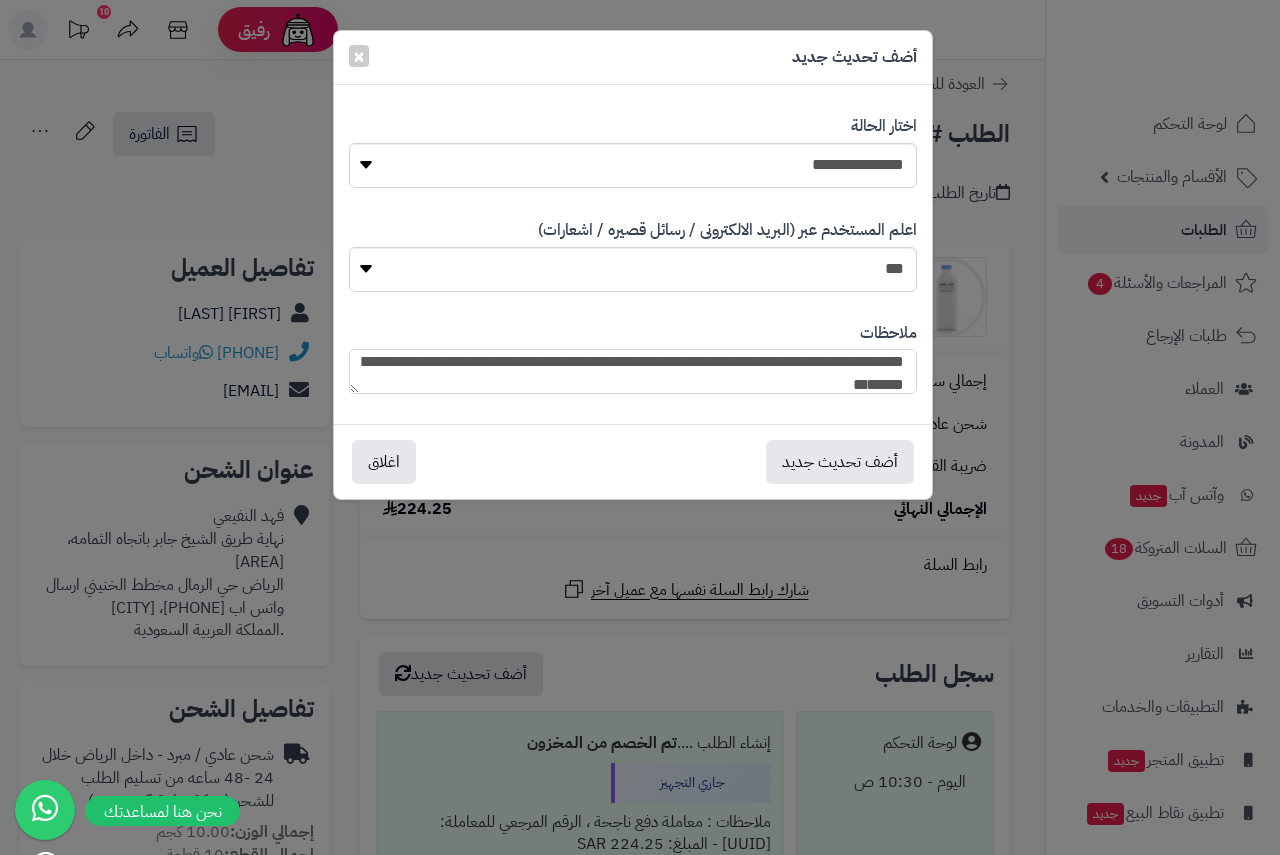 click on "**********" at bounding box center [633, 371] 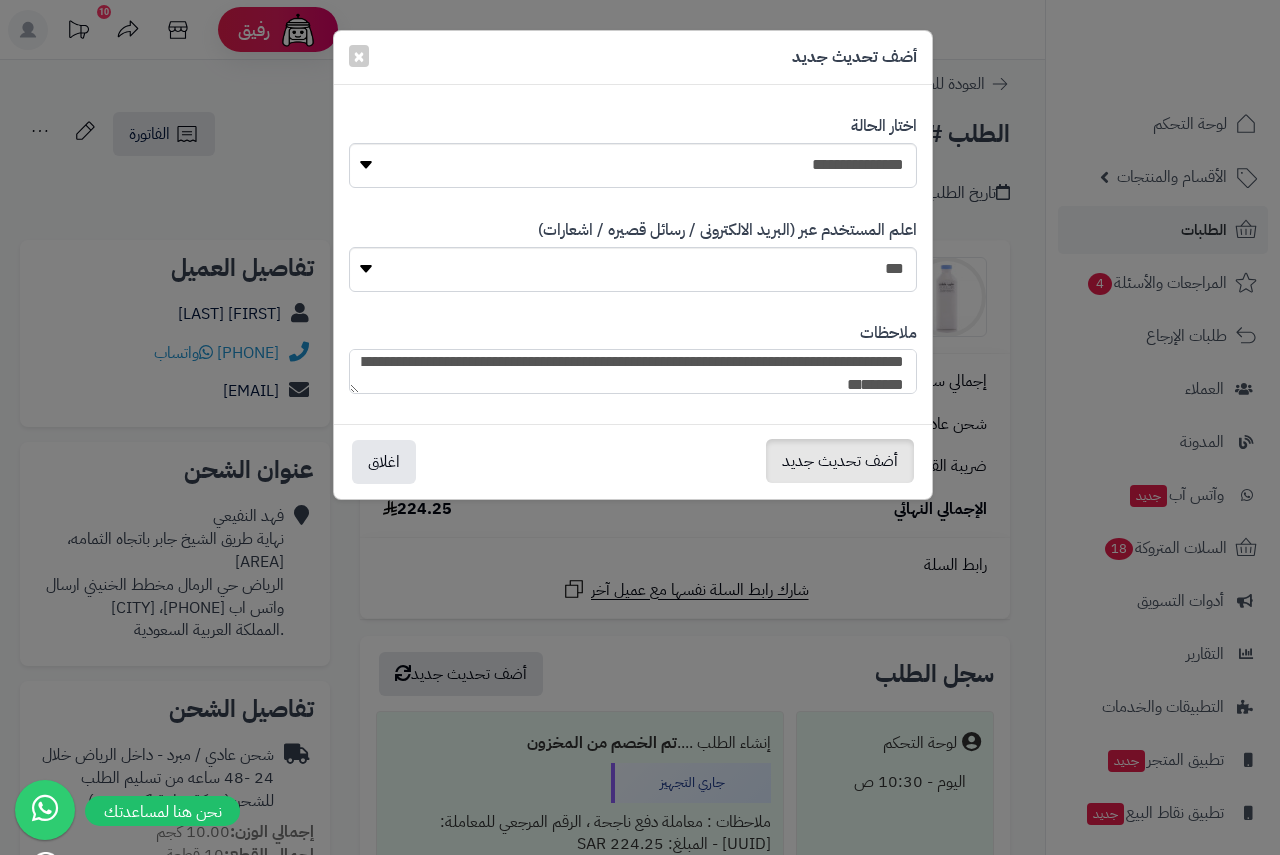 type on "**********" 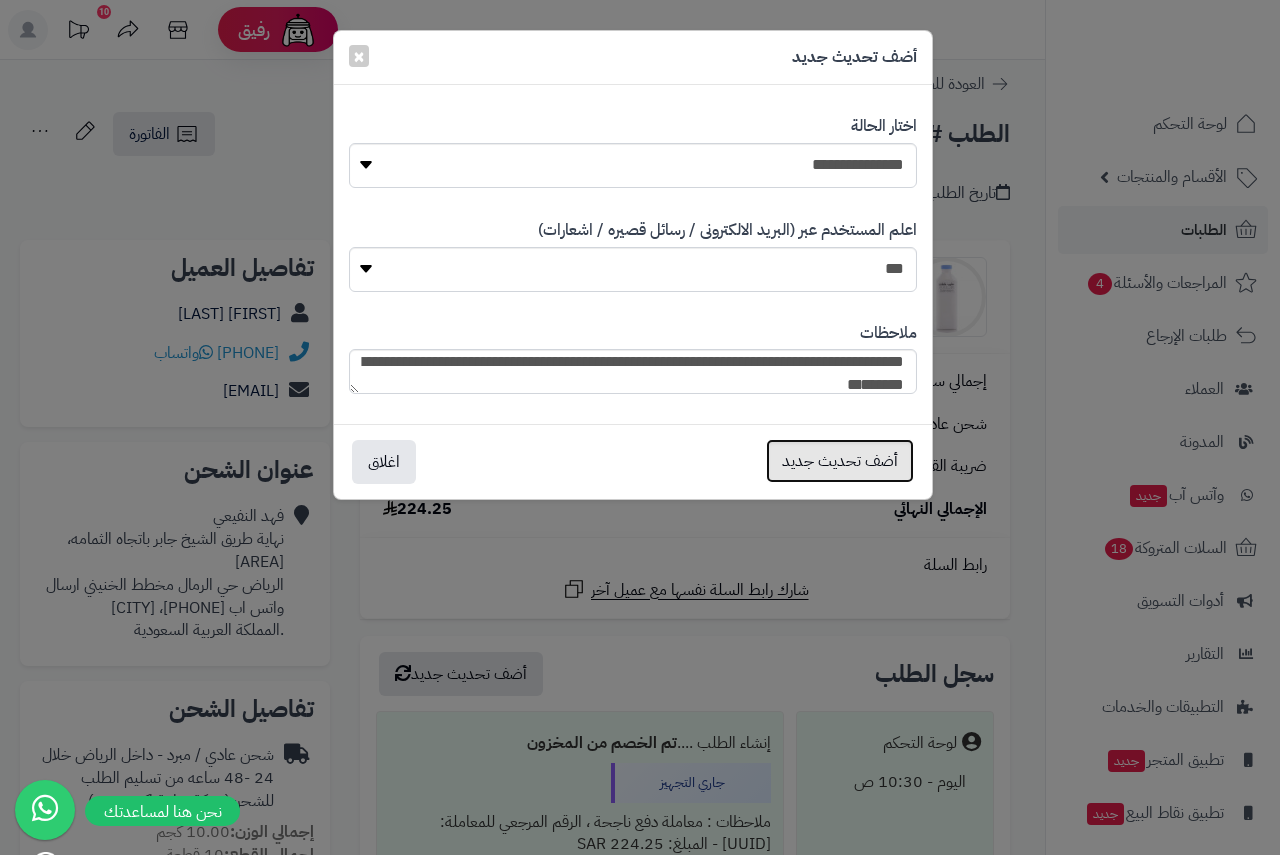 click on "أضف تحديث جديد" at bounding box center [840, 461] 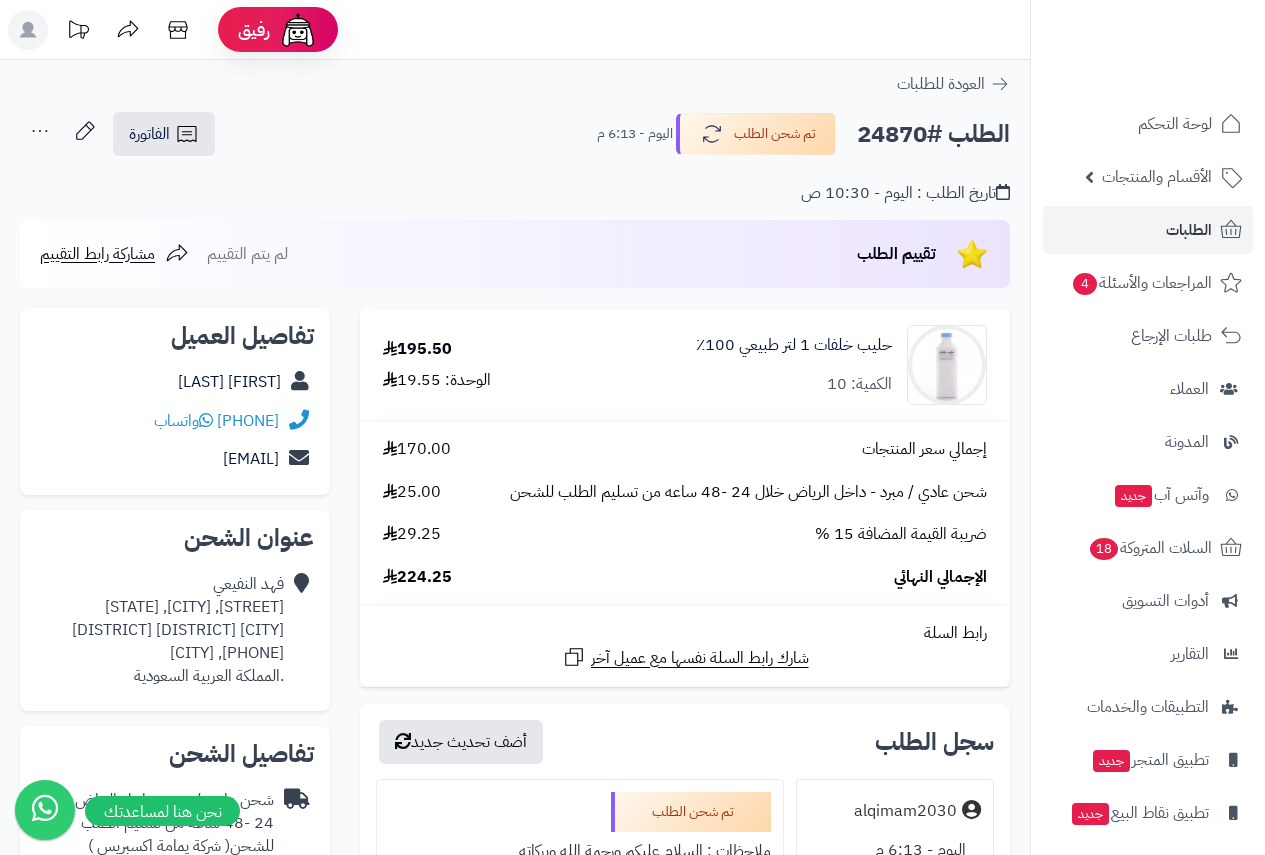 scroll, scrollTop: 0, scrollLeft: 0, axis: both 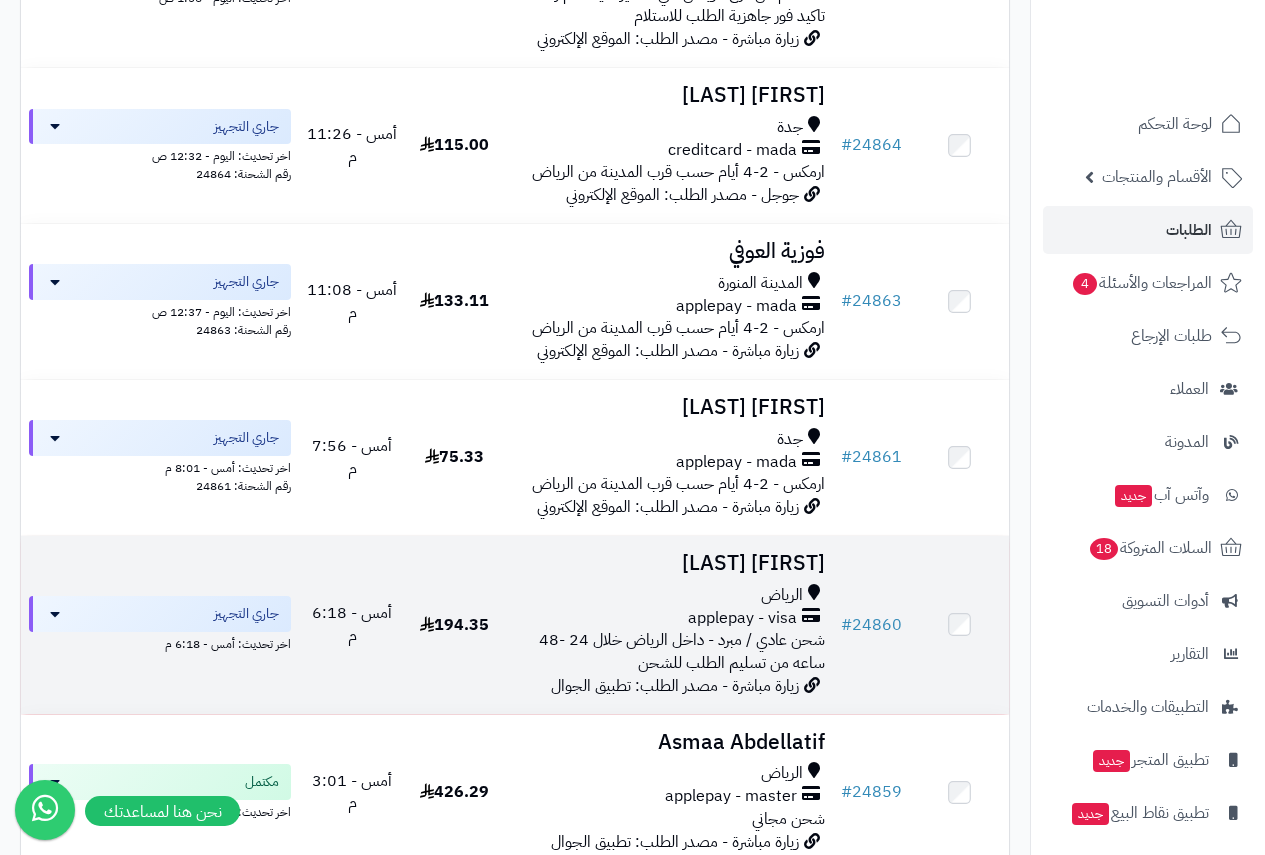 click on "Bandar Alharbi
الرياض
applepay - visa
شحن عادي / مبرد   - داخل الرياض خلال 24 -48 ساعه من تسليم الطلب للشحن
زيارة مباشرة       -
مصدر الطلب:
تطبيق الجوال" at bounding box center (668, 625) 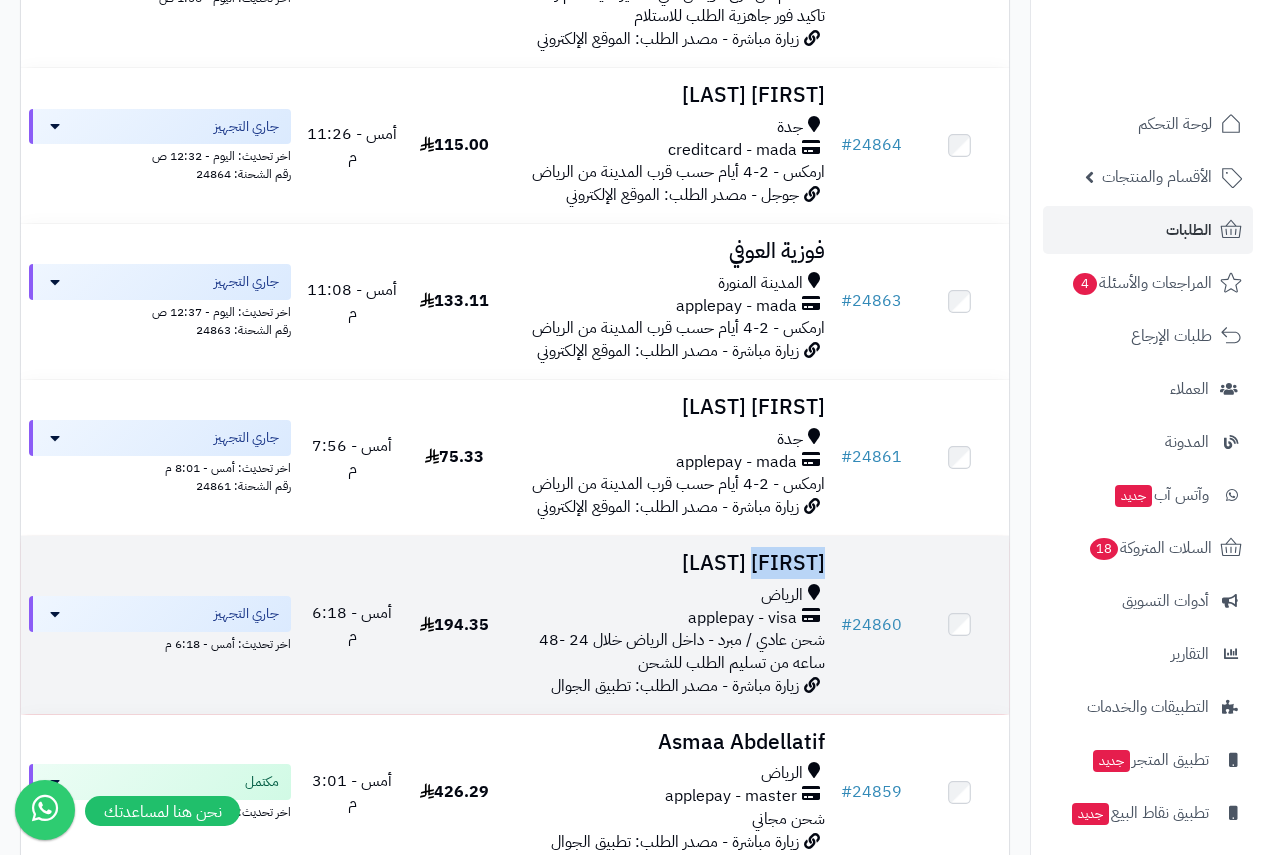 click on "Bandar Alharbi" at bounding box center (668, 563) 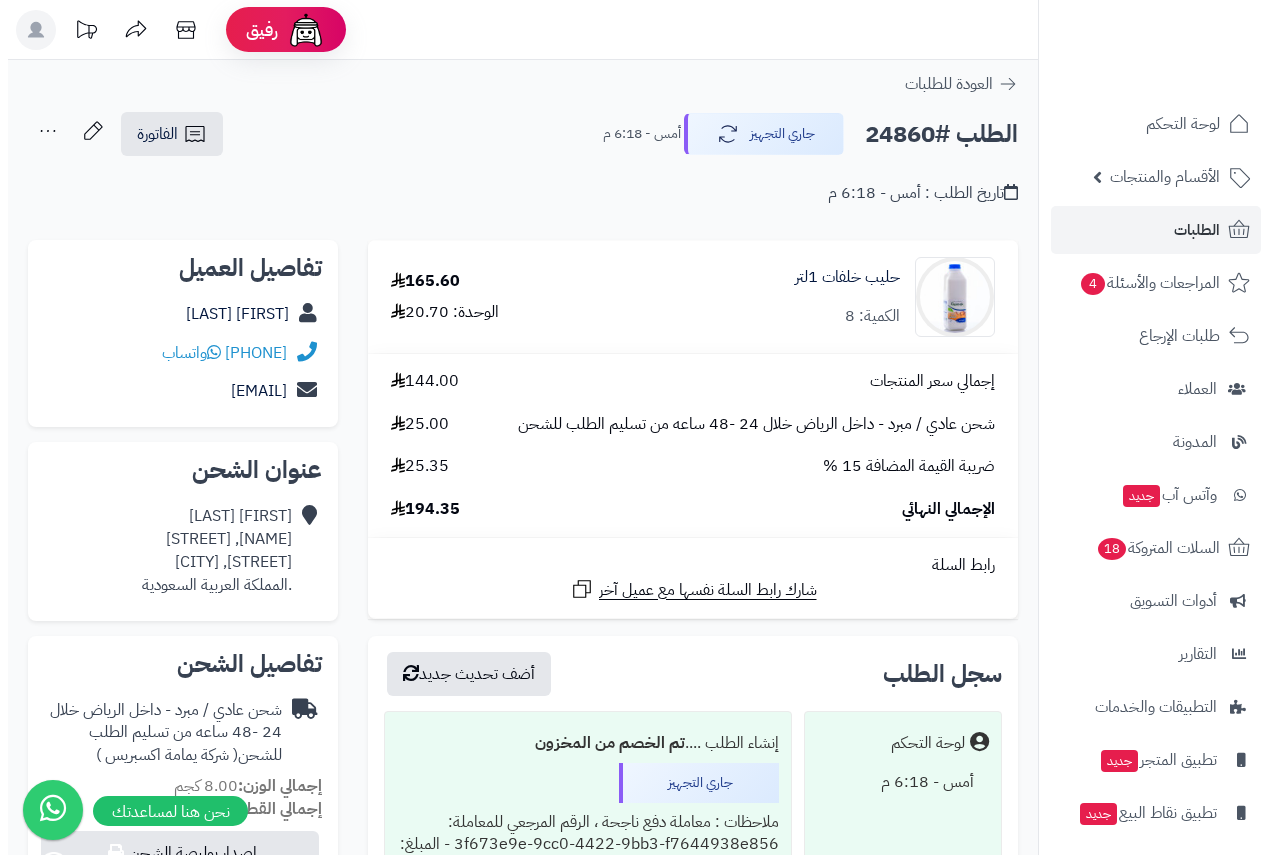 scroll, scrollTop: 0, scrollLeft: 0, axis: both 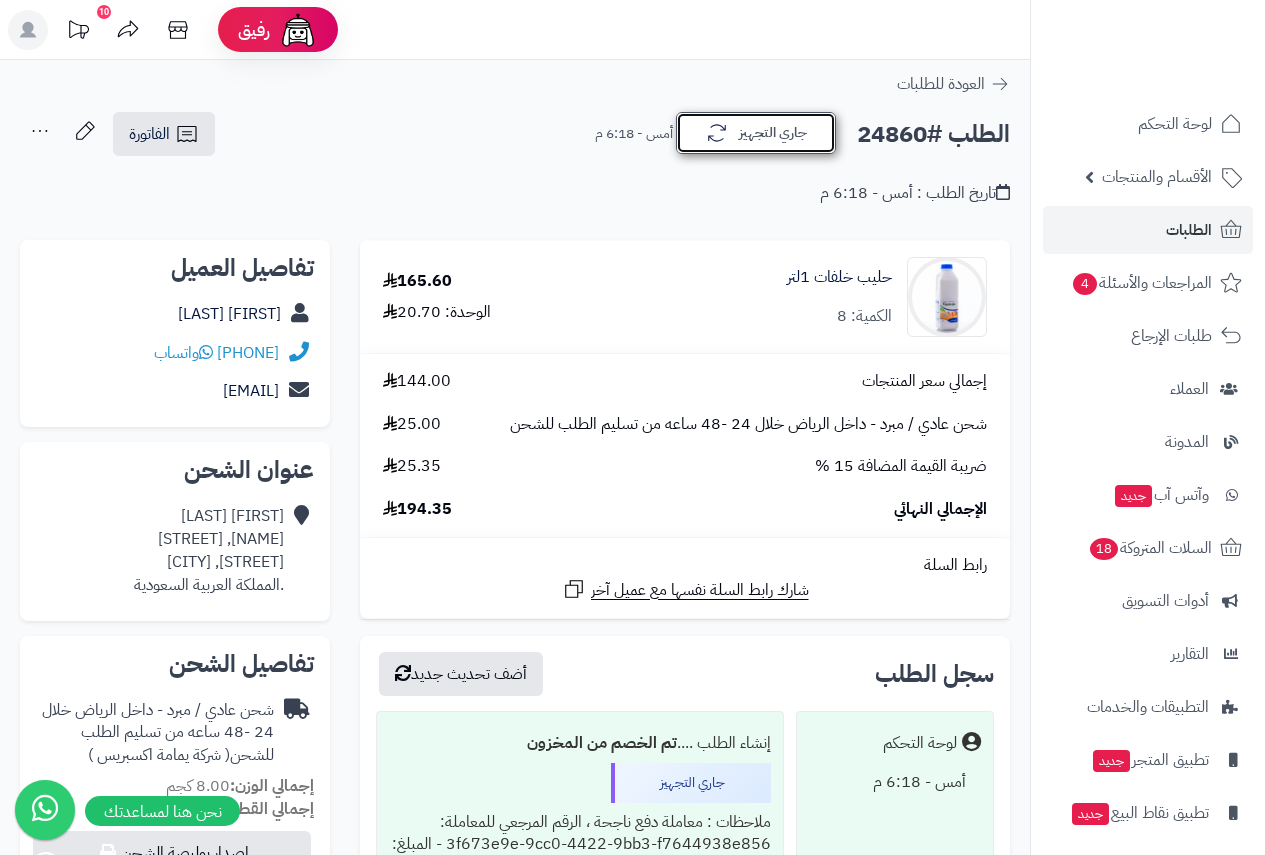 click on "جاري التجهيز" at bounding box center (756, 133) 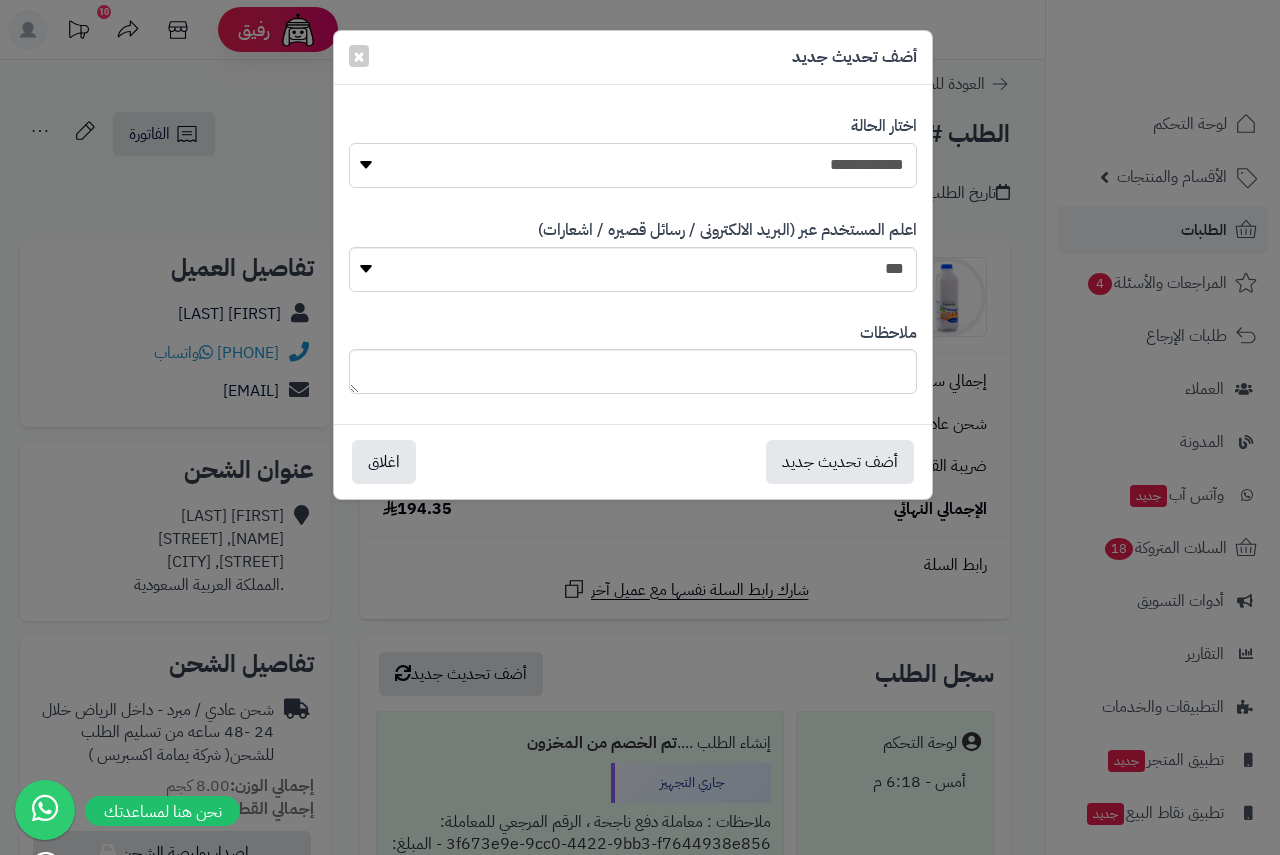 click on "**********" at bounding box center [633, 165] 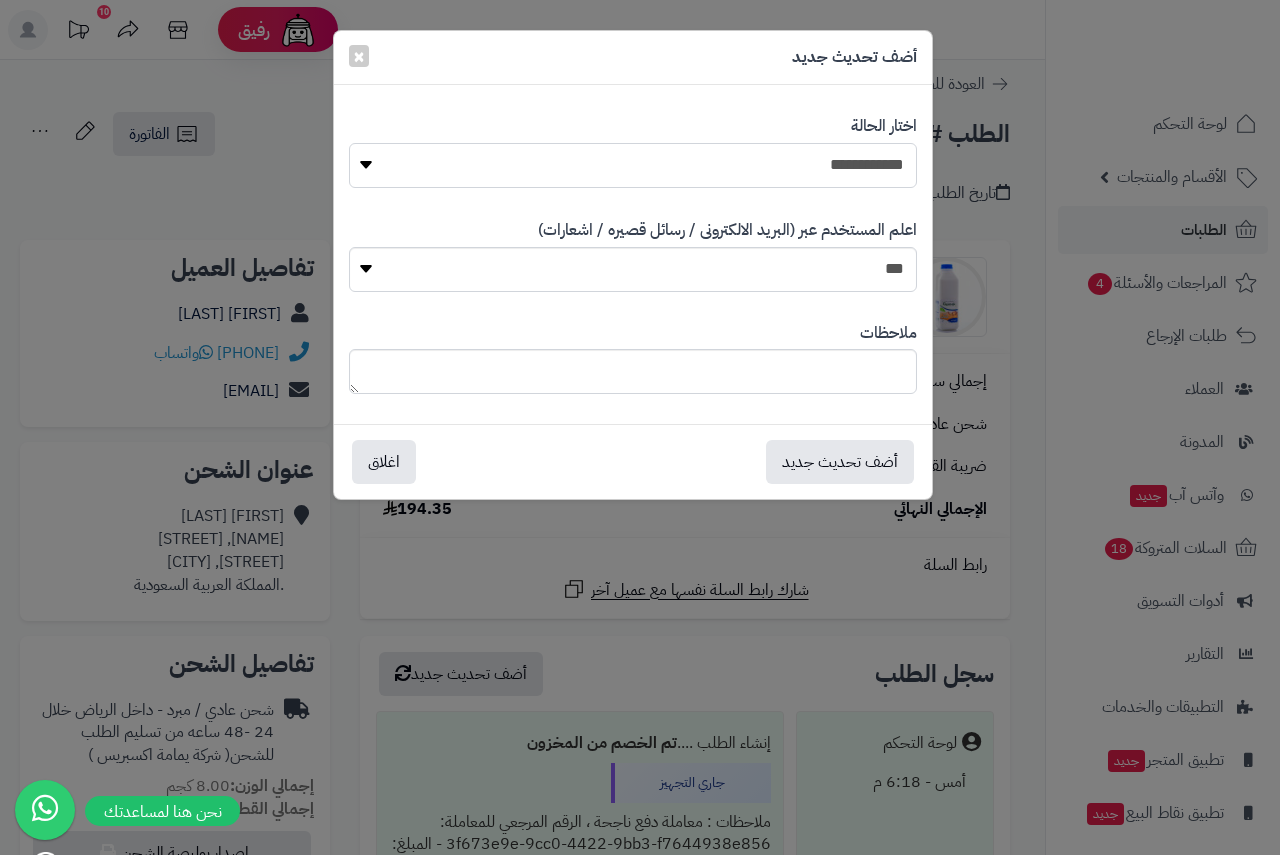 click on "**********" at bounding box center [633, 165] 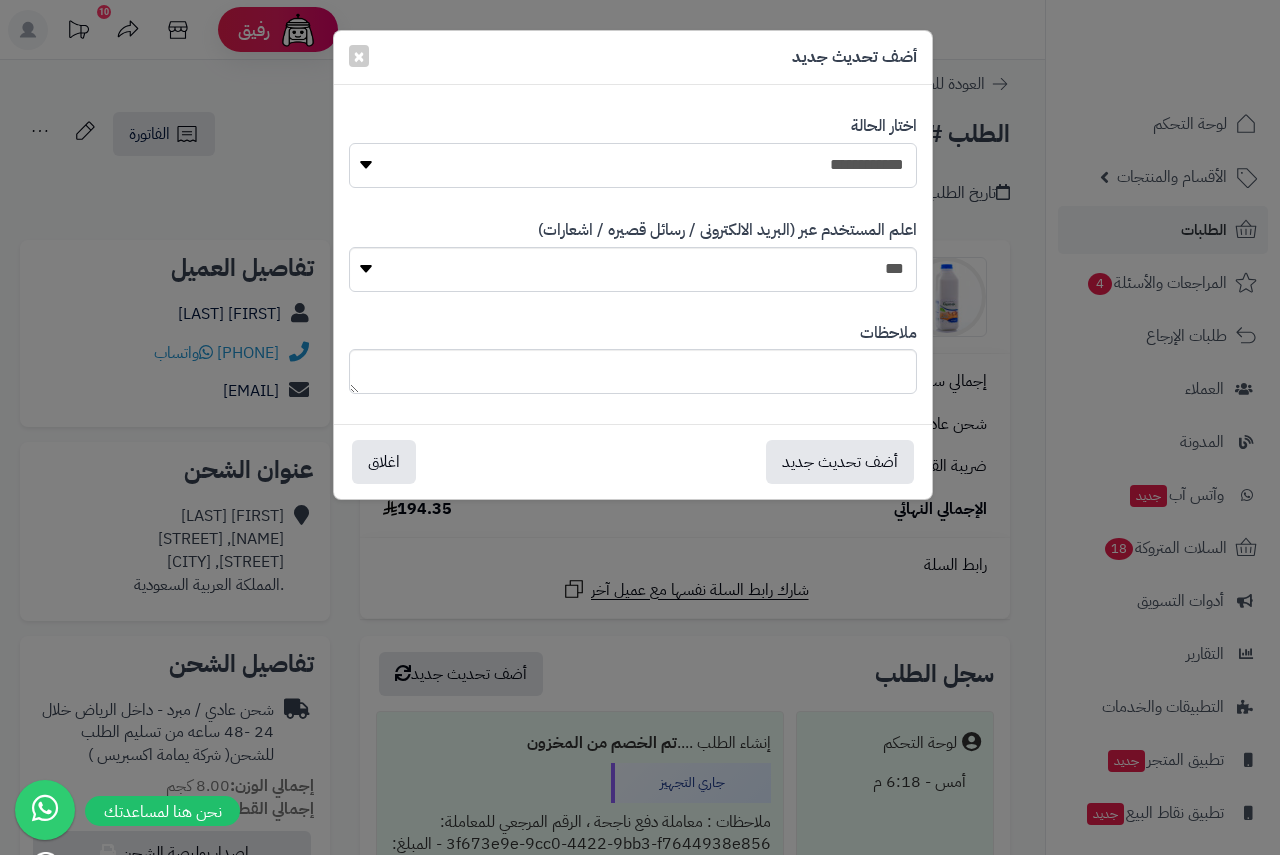 select on "*" 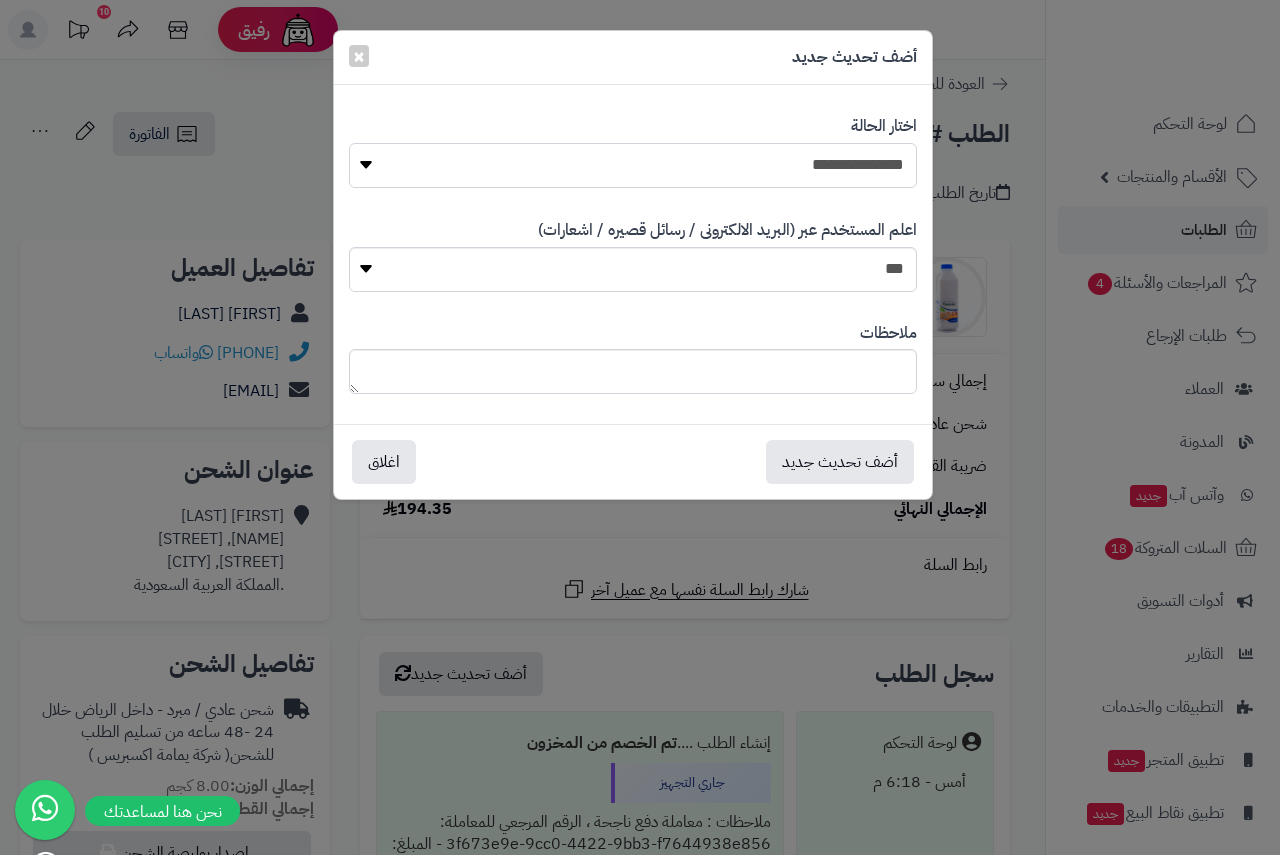 click on "**********" at bounding box center (633, 165) 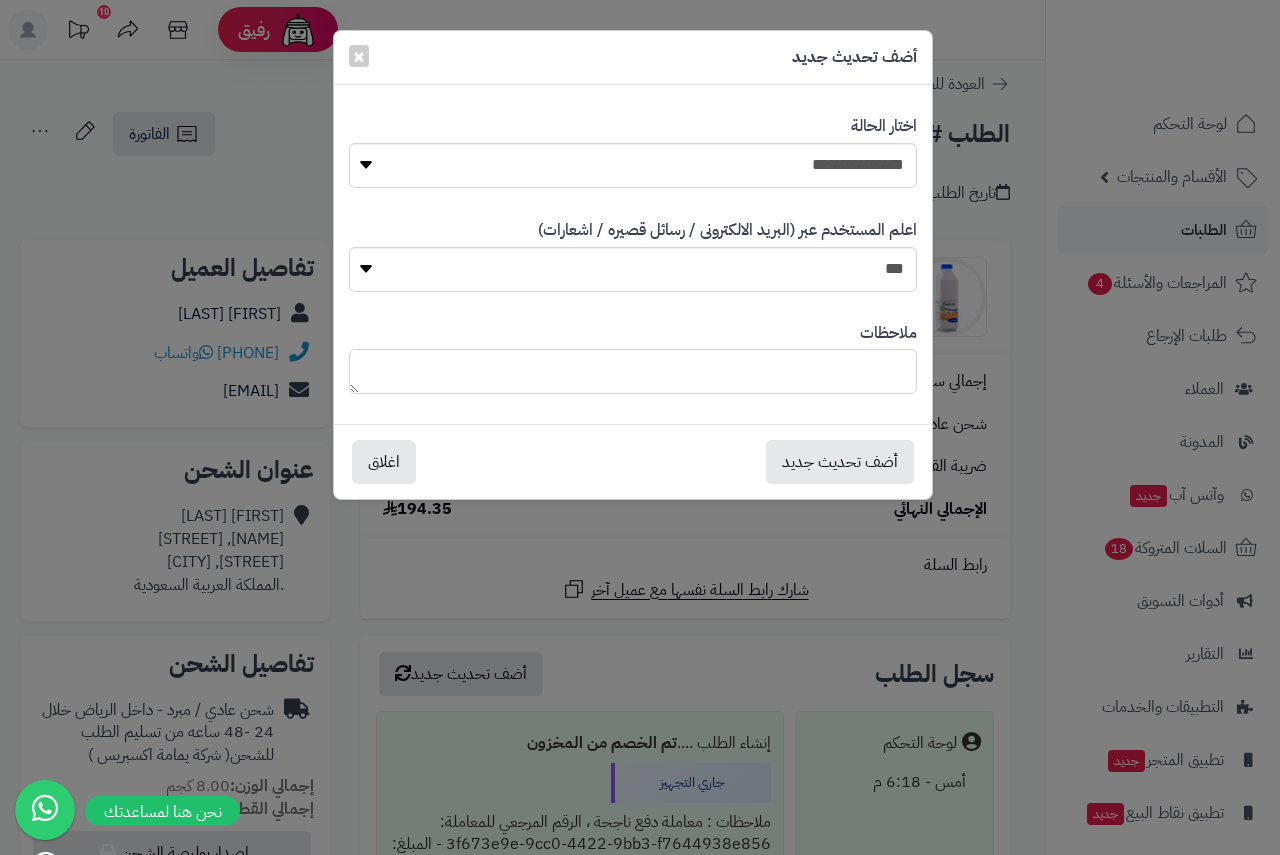 click at bounding box center [633, 371] 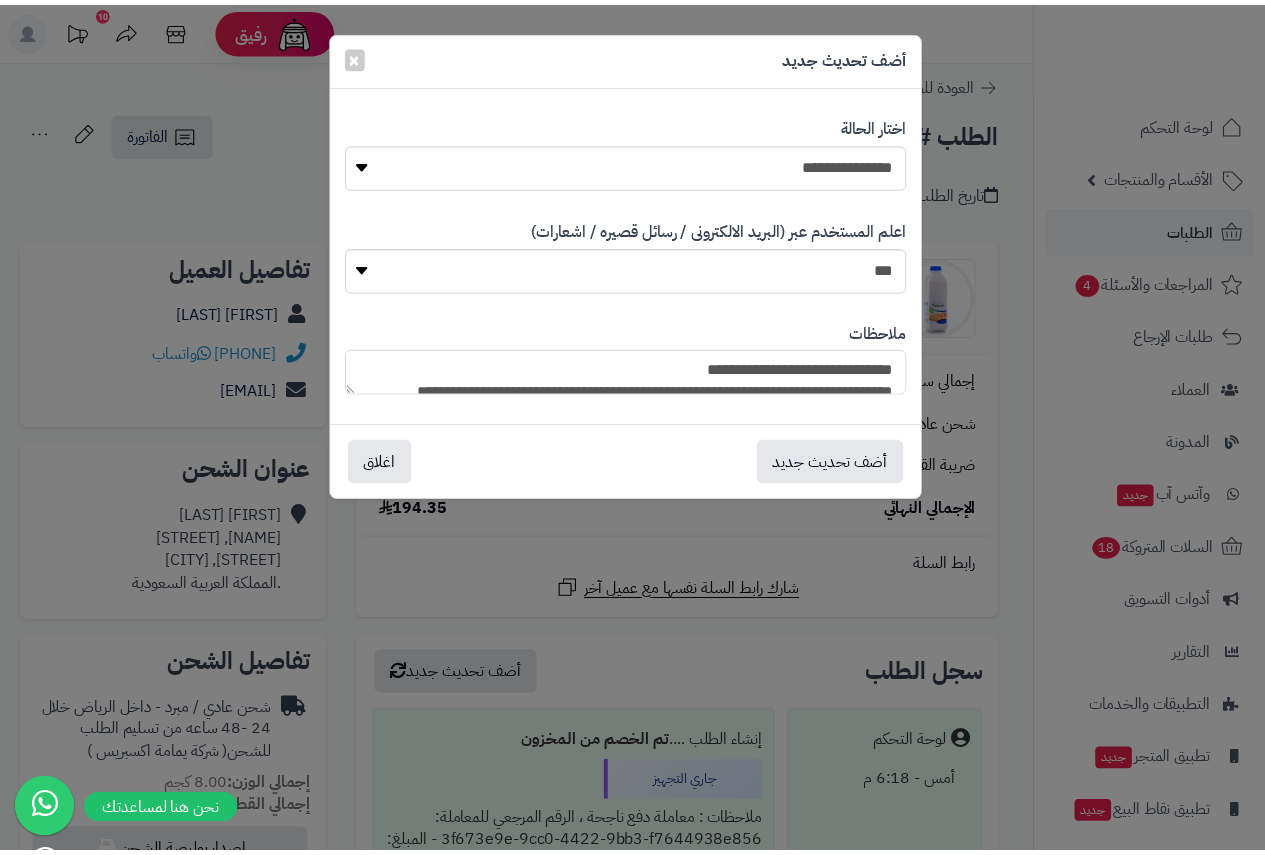 scroll, scrollTop: 194, scrollLeft: 0, axis: vertical 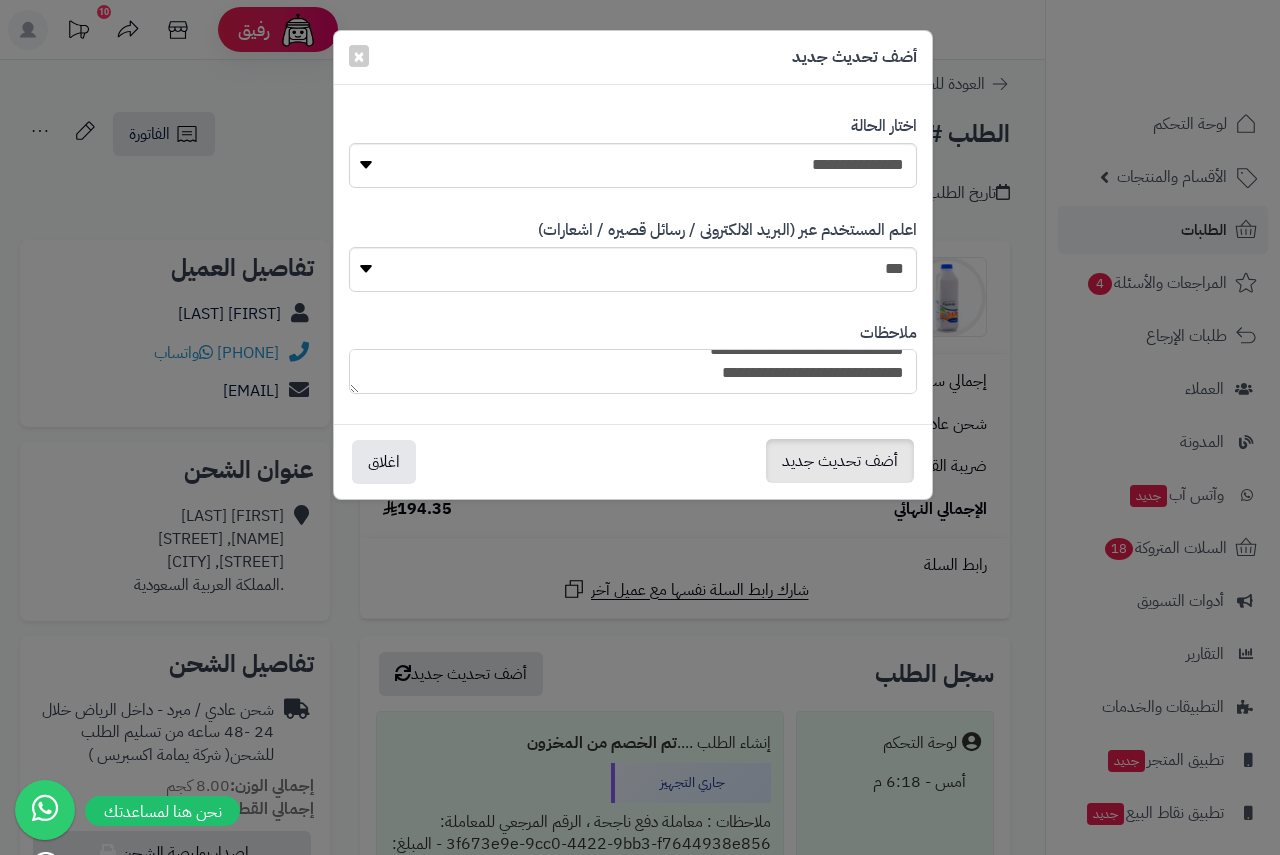 type on "**********" 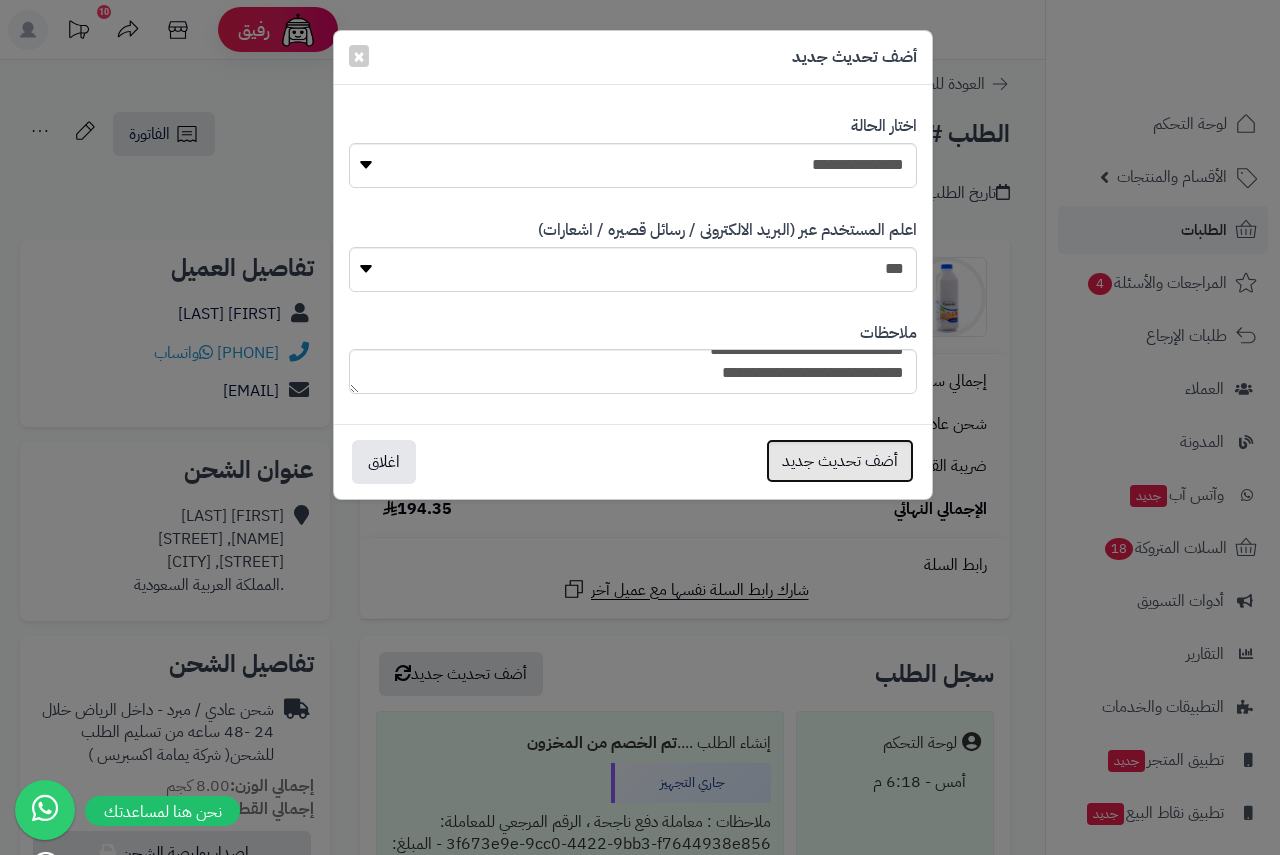 click on "أضف تحديث جديد" at bounding box center (840, 461) 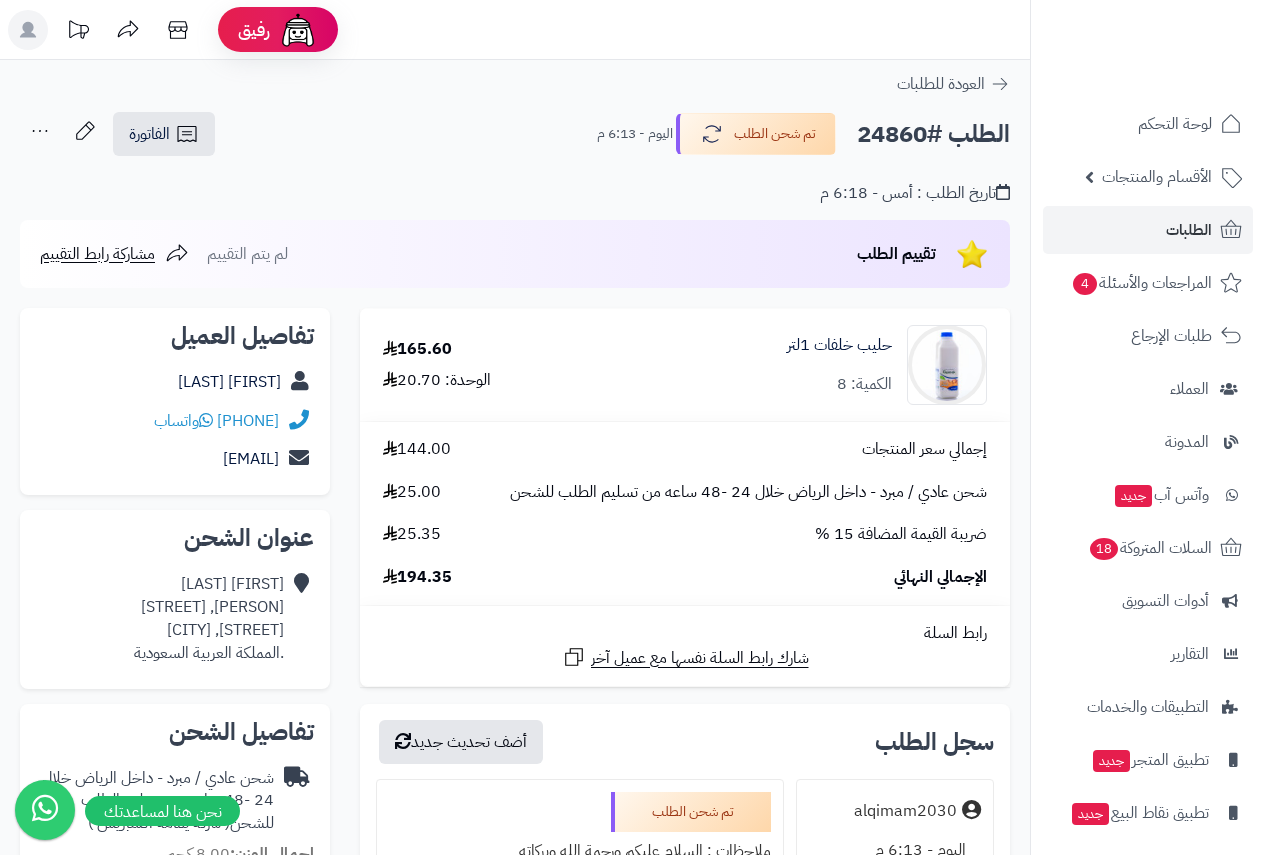 scroll, scrollTop: 0, scrollLeft: 0, axis: both 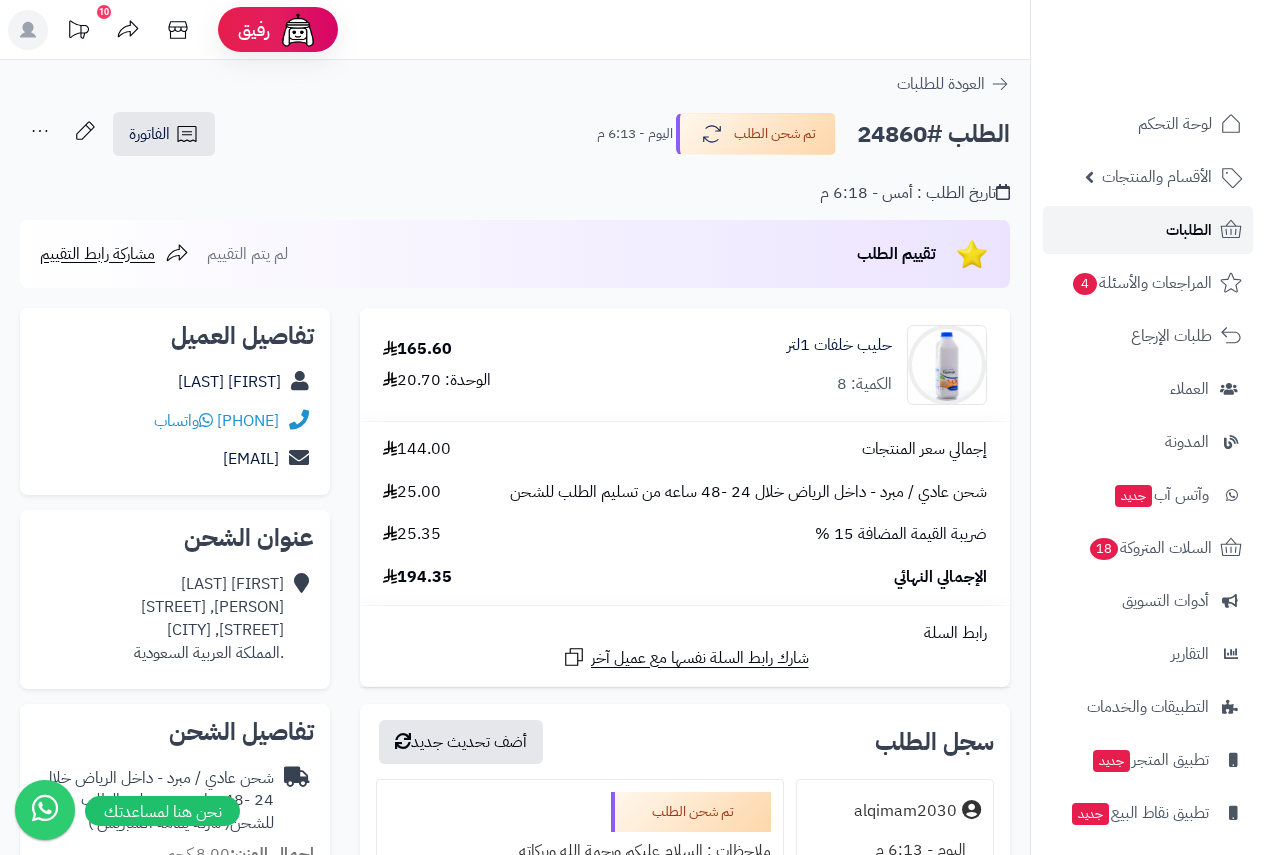 click on "الطلبات" at bounding box center [1189, 230] 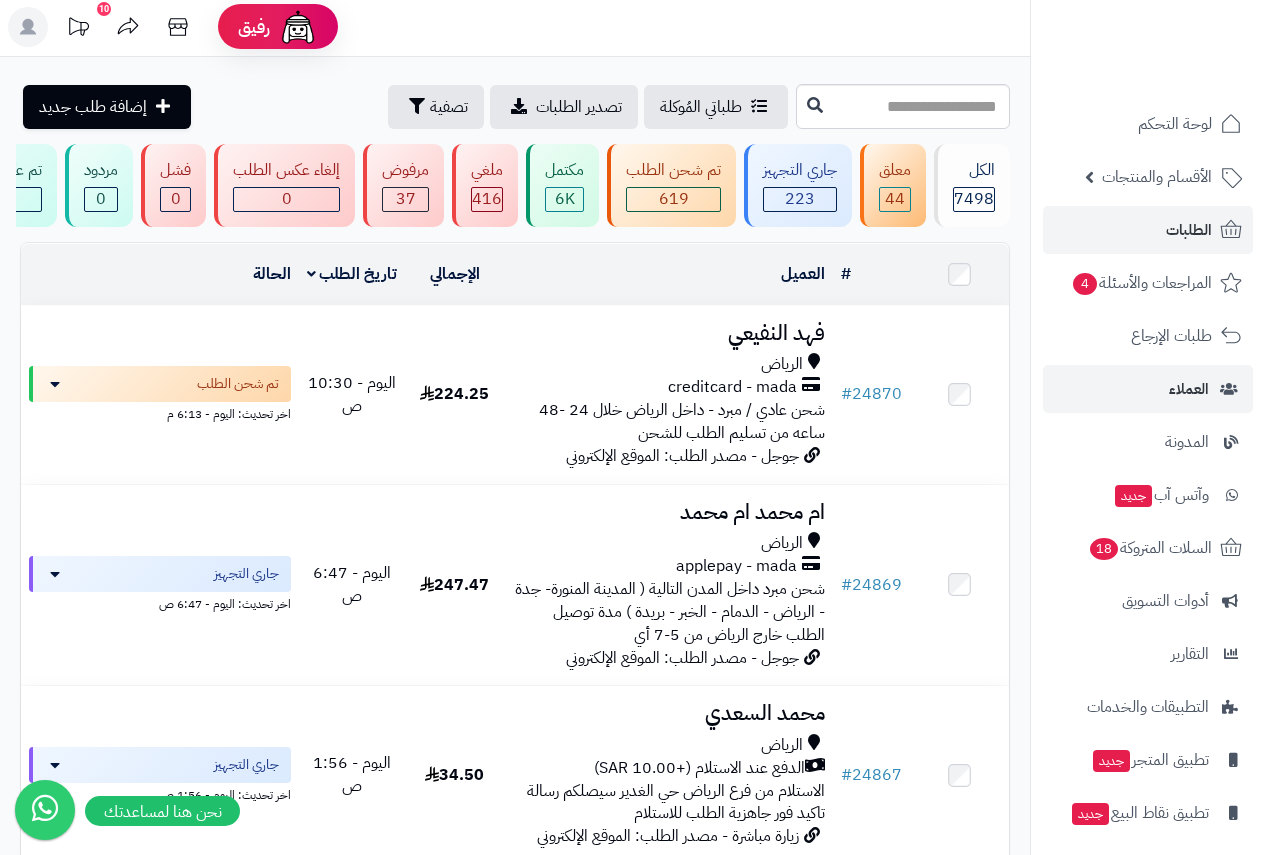scroll, scrollTop: 0, scrollLeft: 0, axis: both 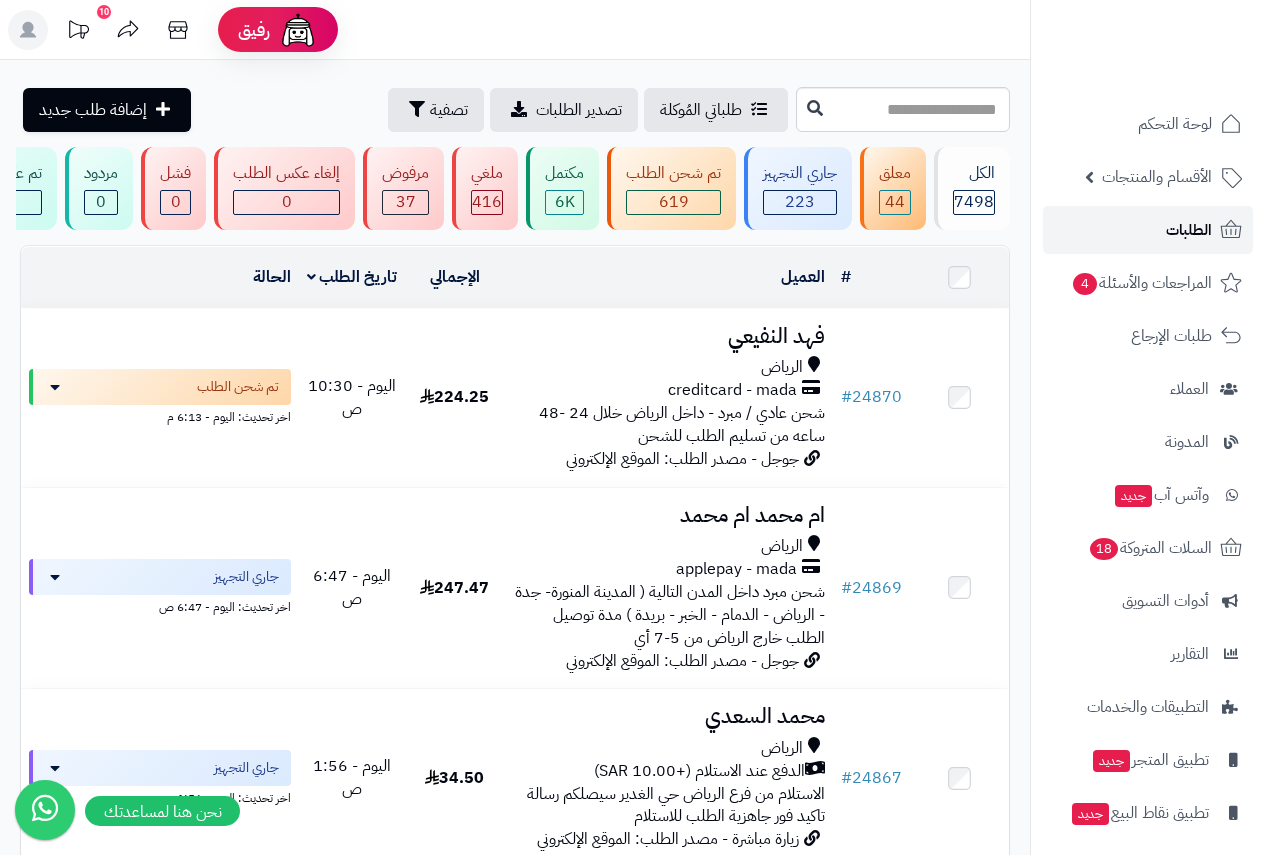 click on "الطلبات" at bounding box center (1189, 230) 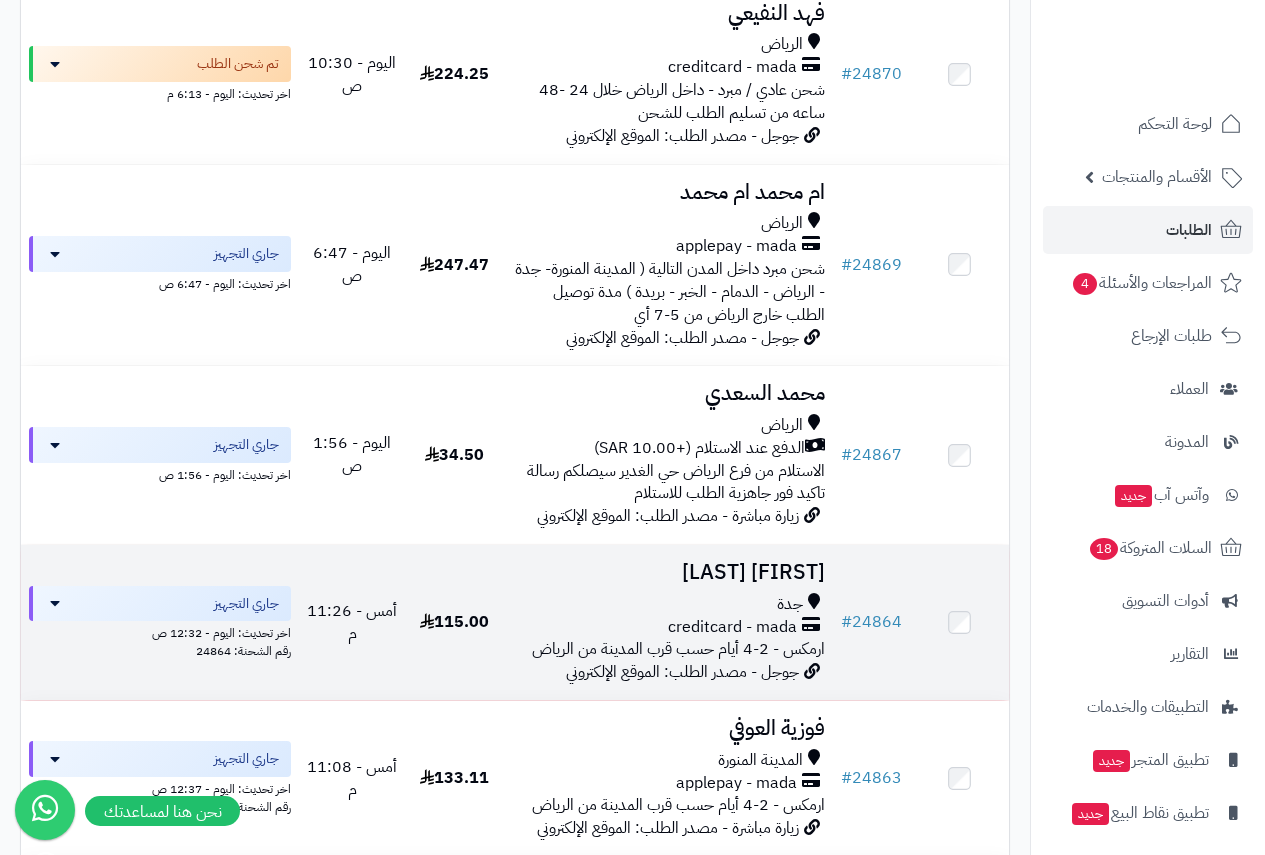 scroll, scrollTop: 333, scrollLeft: 0, axis: vertical 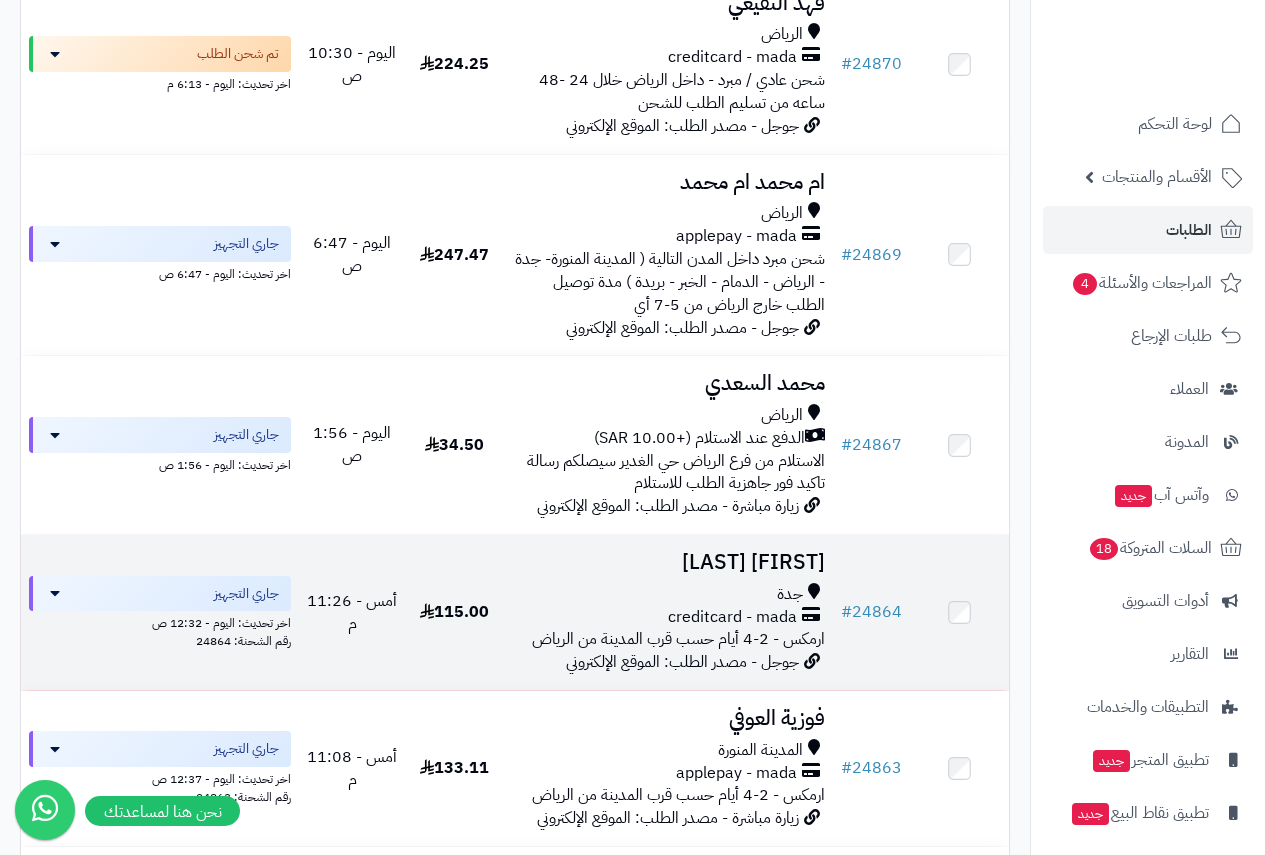 click on "[FIRST] [LAST]" at bounding box center [668, 562] 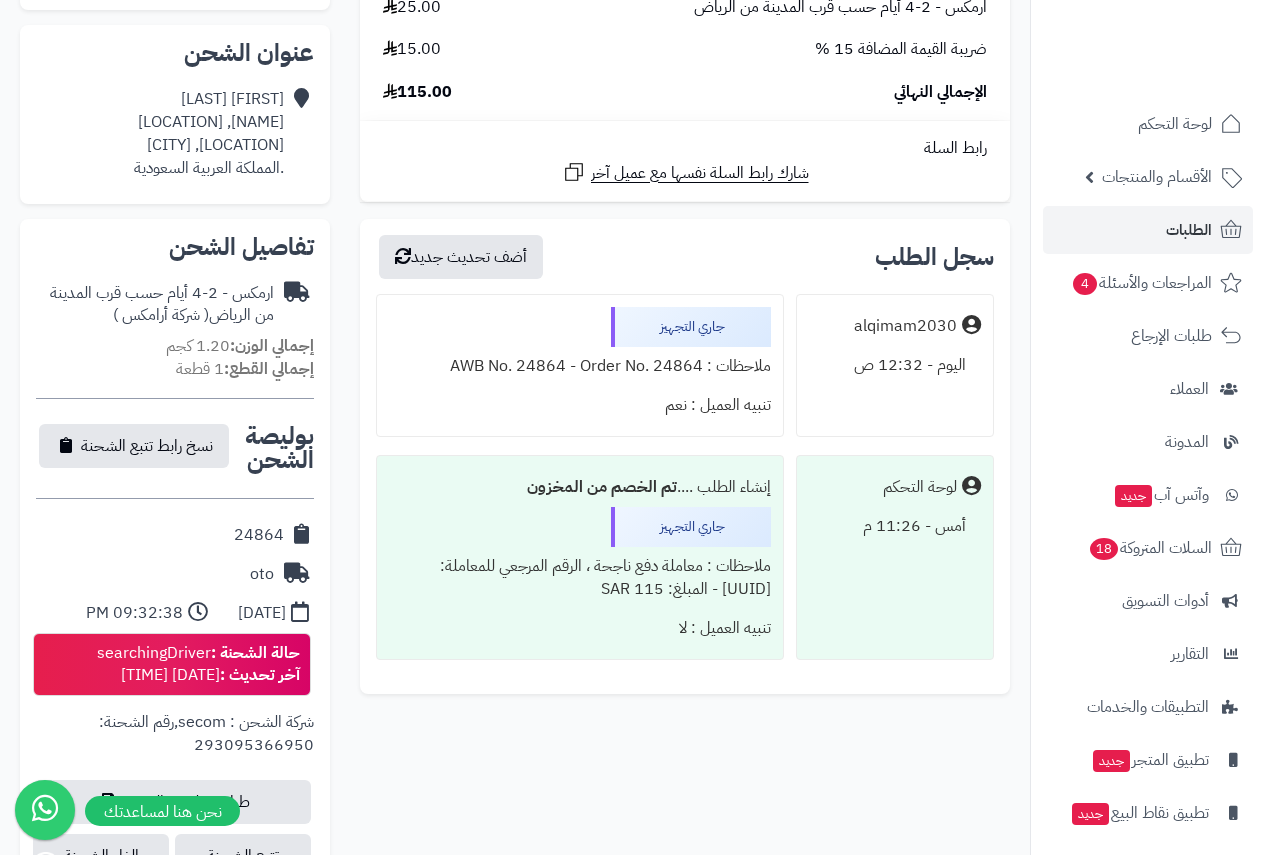 scroll, scrollTop: 583, scrollLeft: 0, axis: vertical 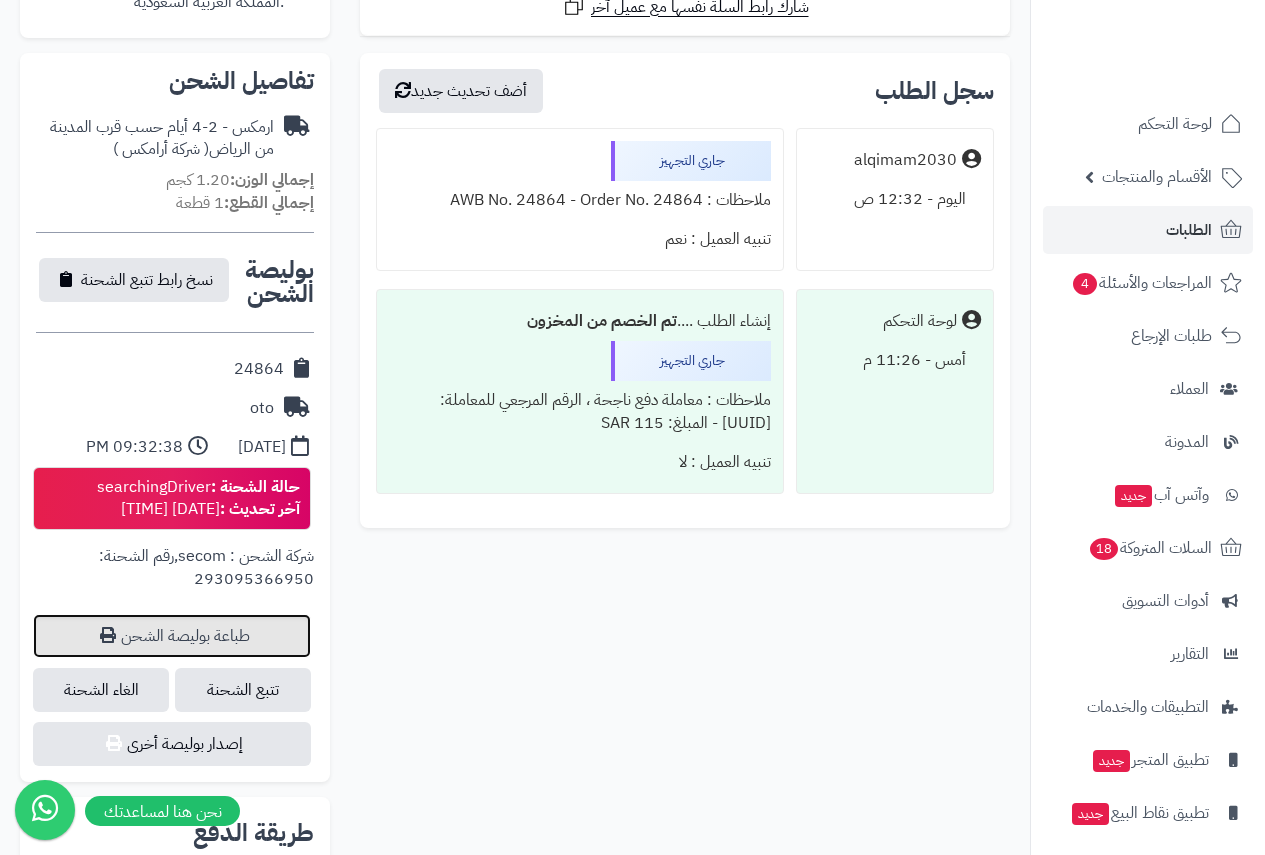 click on "طباعة بوليصة الشحن" at bounding box center [172, 636] 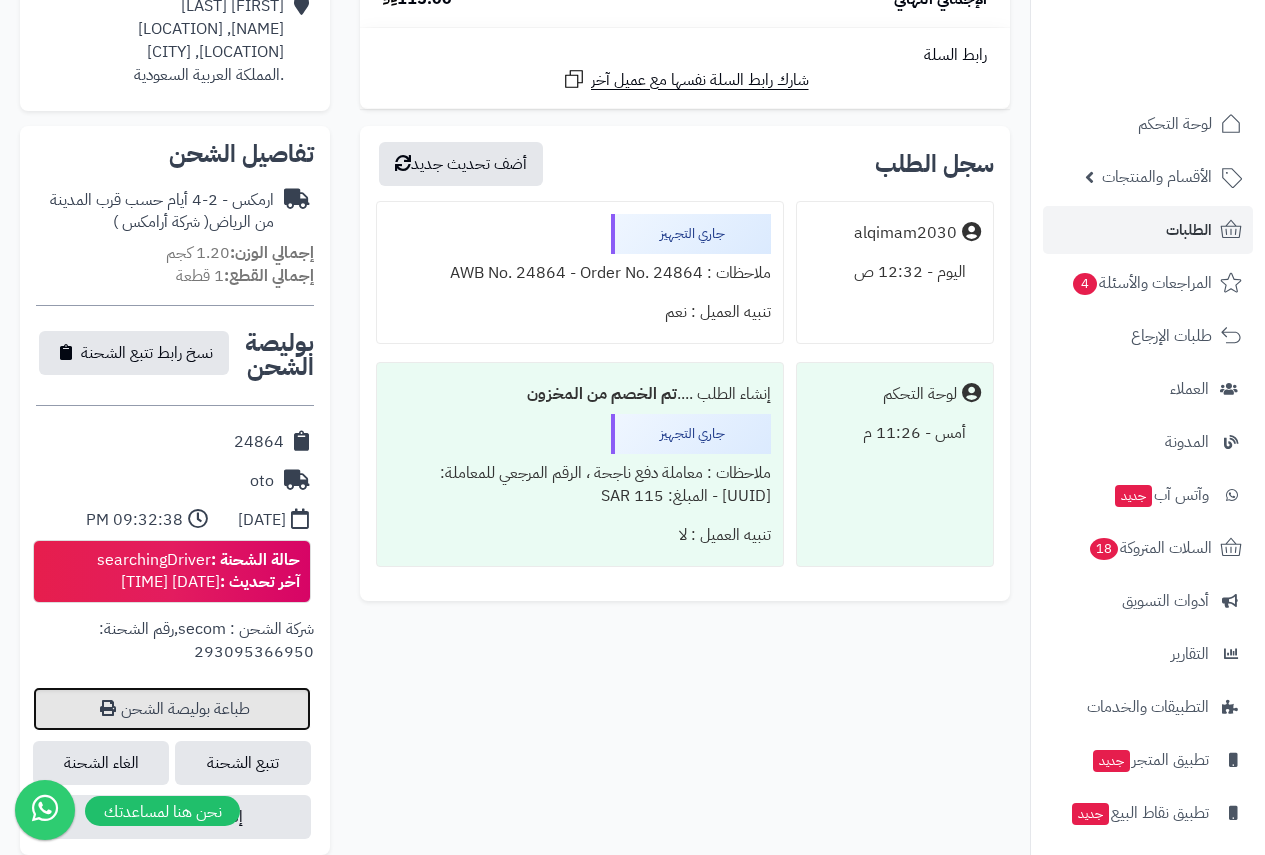 scroll, scrollTop: 417, scrollLeft: 0, axis: vertical 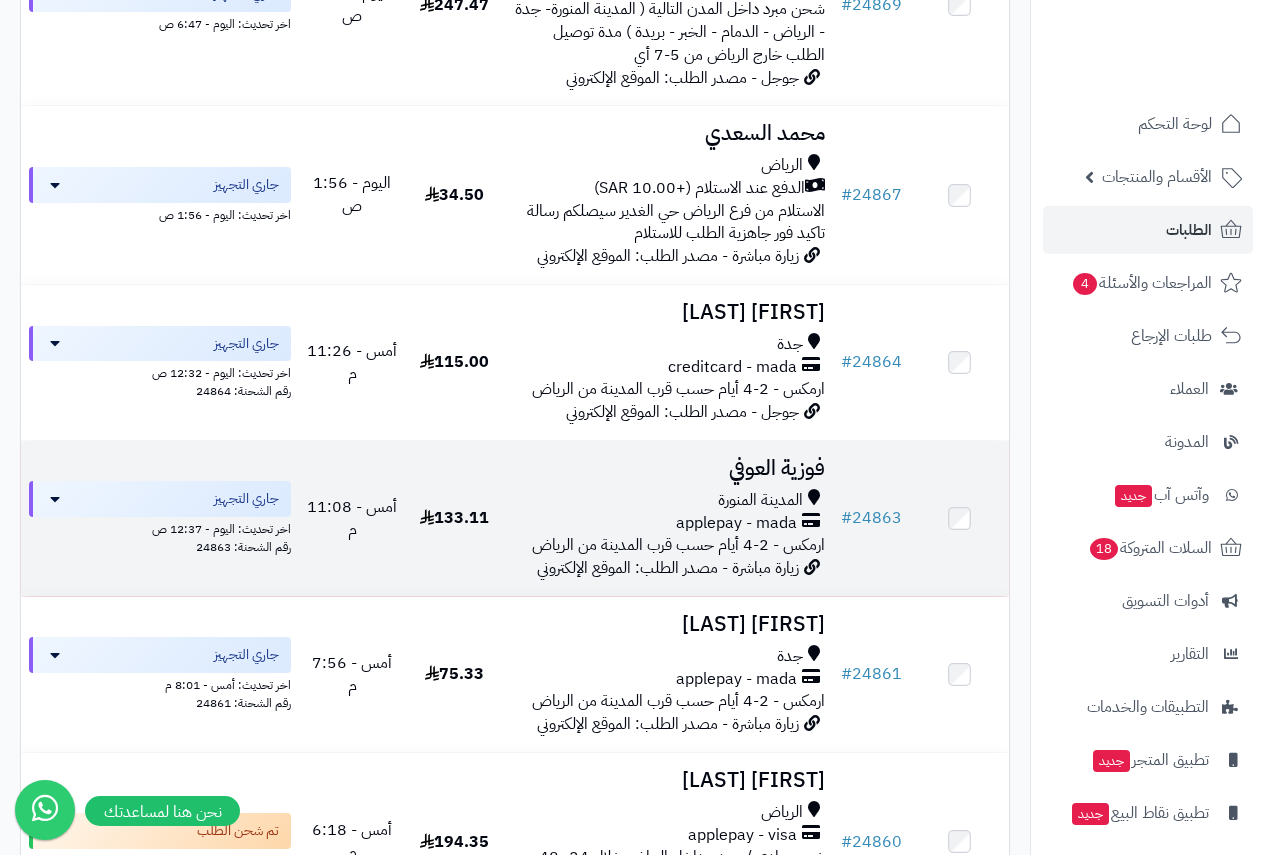 click on "فوزية العوفي" at bounding box center (668, 468) 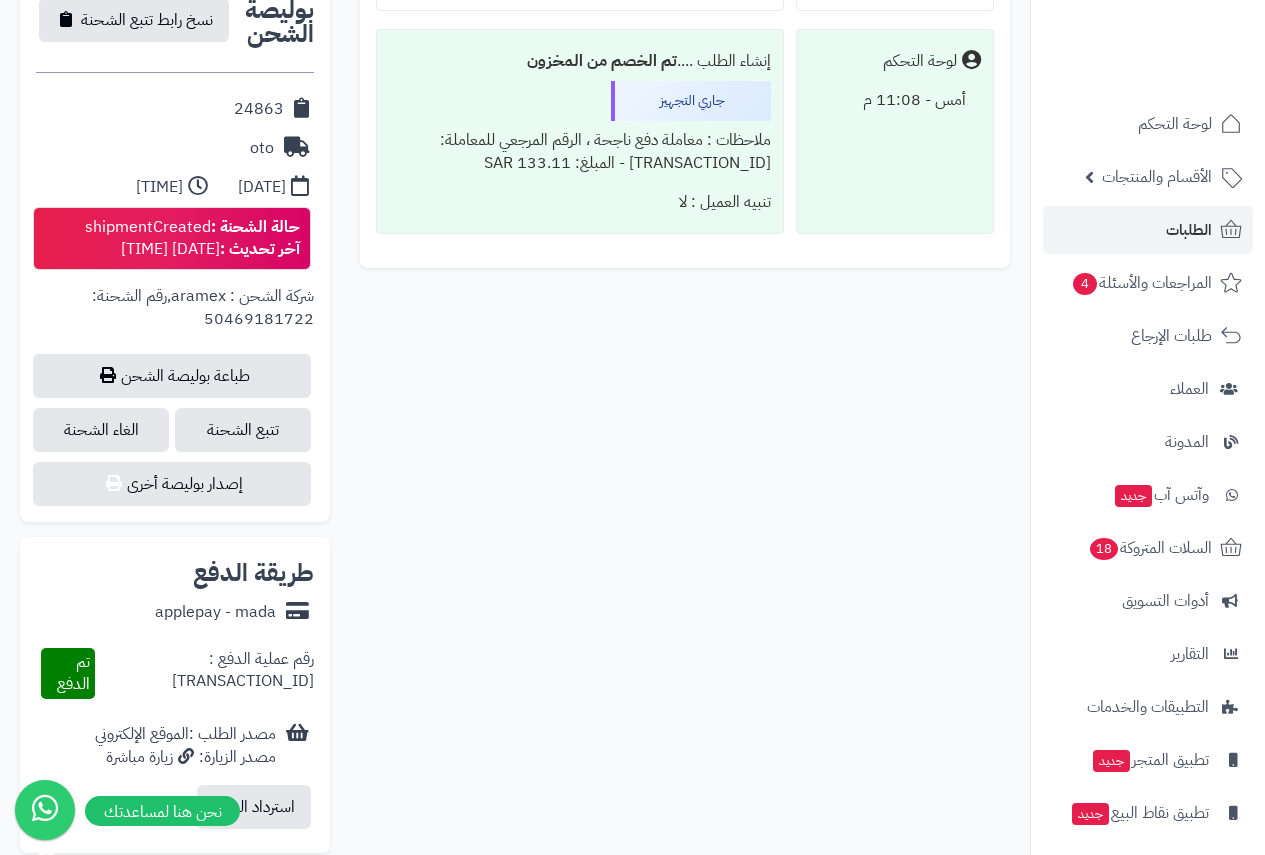 scroll, scrollTop: 917, scrollLeft: 0, axis: vertical 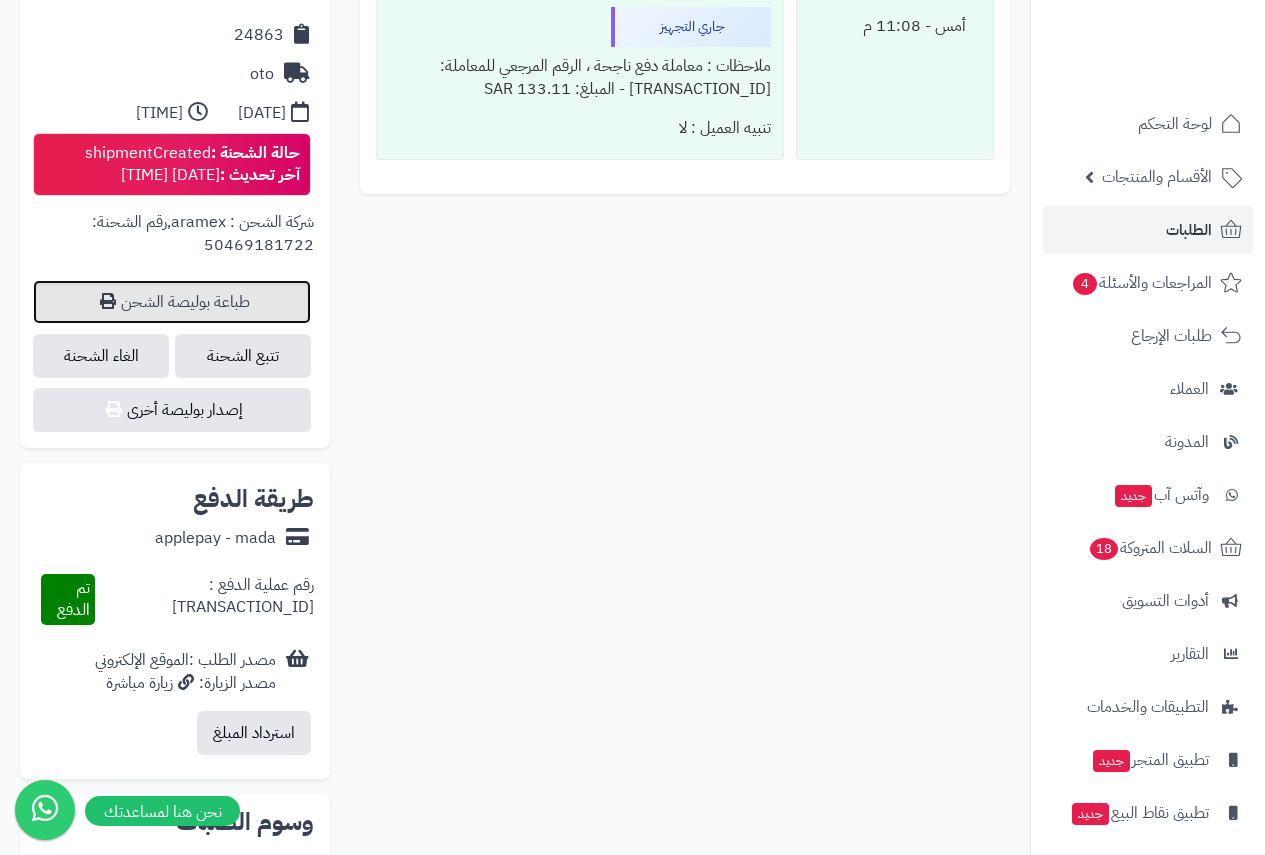 click on "طباعة بوليصة الشحن" at bounding box center [172, 302] 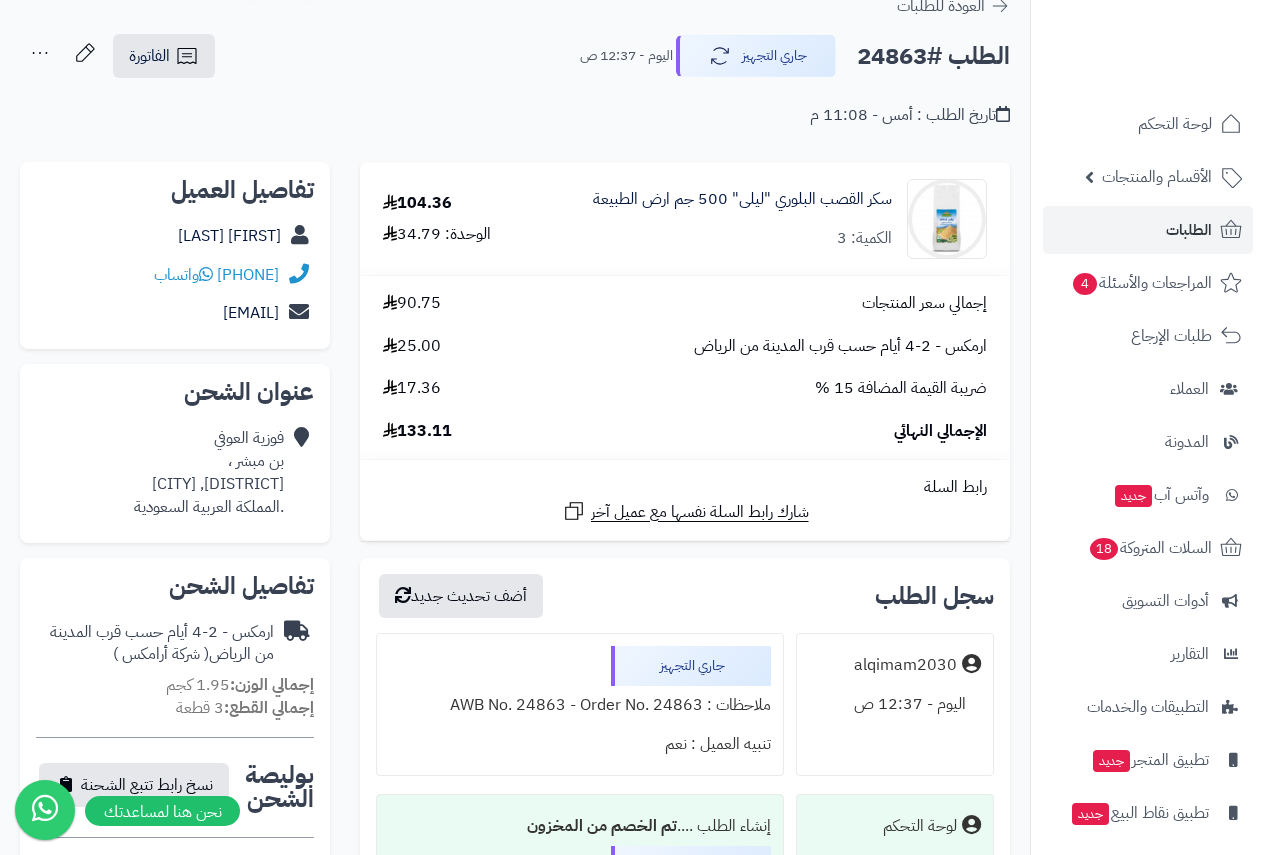 scroll, scrollTop: 0, scrollLeft: 0, axis: both 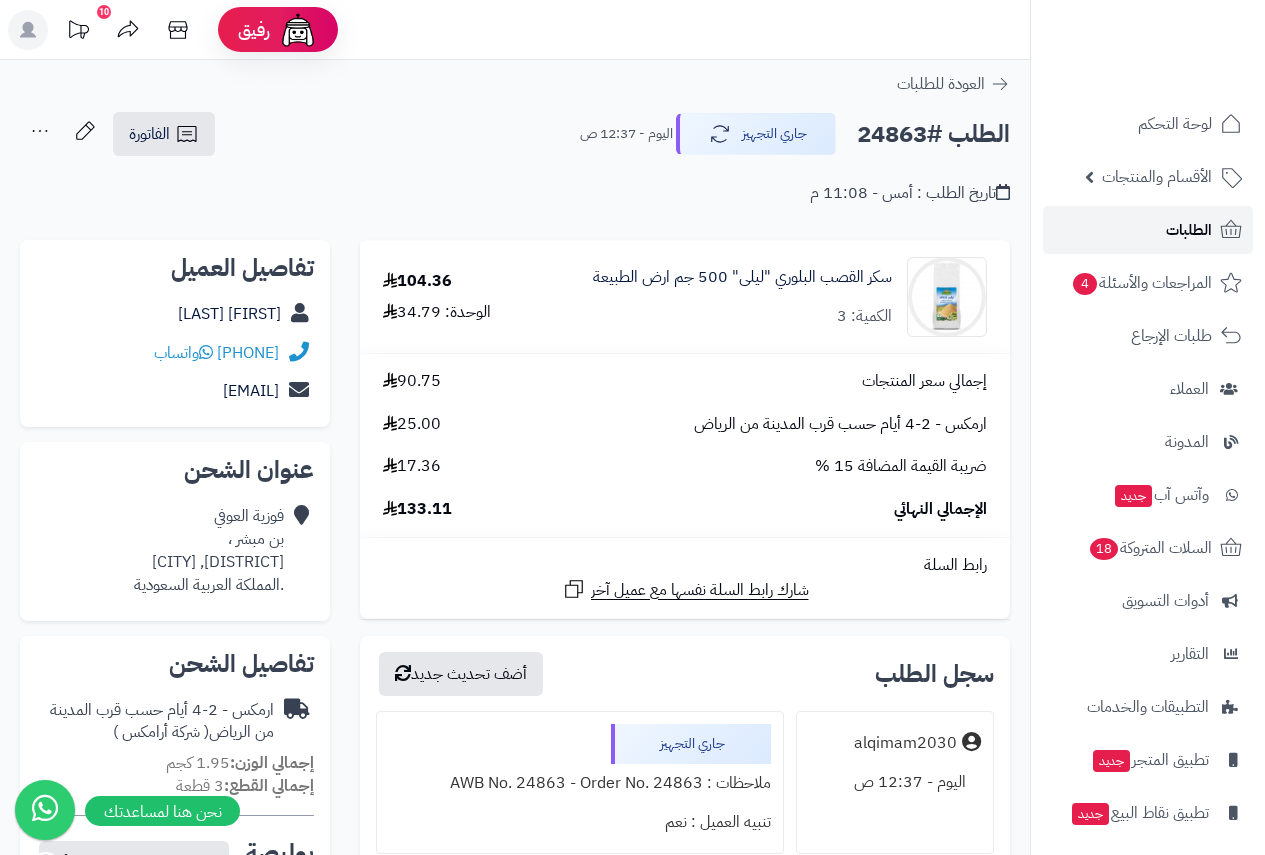 click on "الطلبات" at bounding box center [1189, 230] 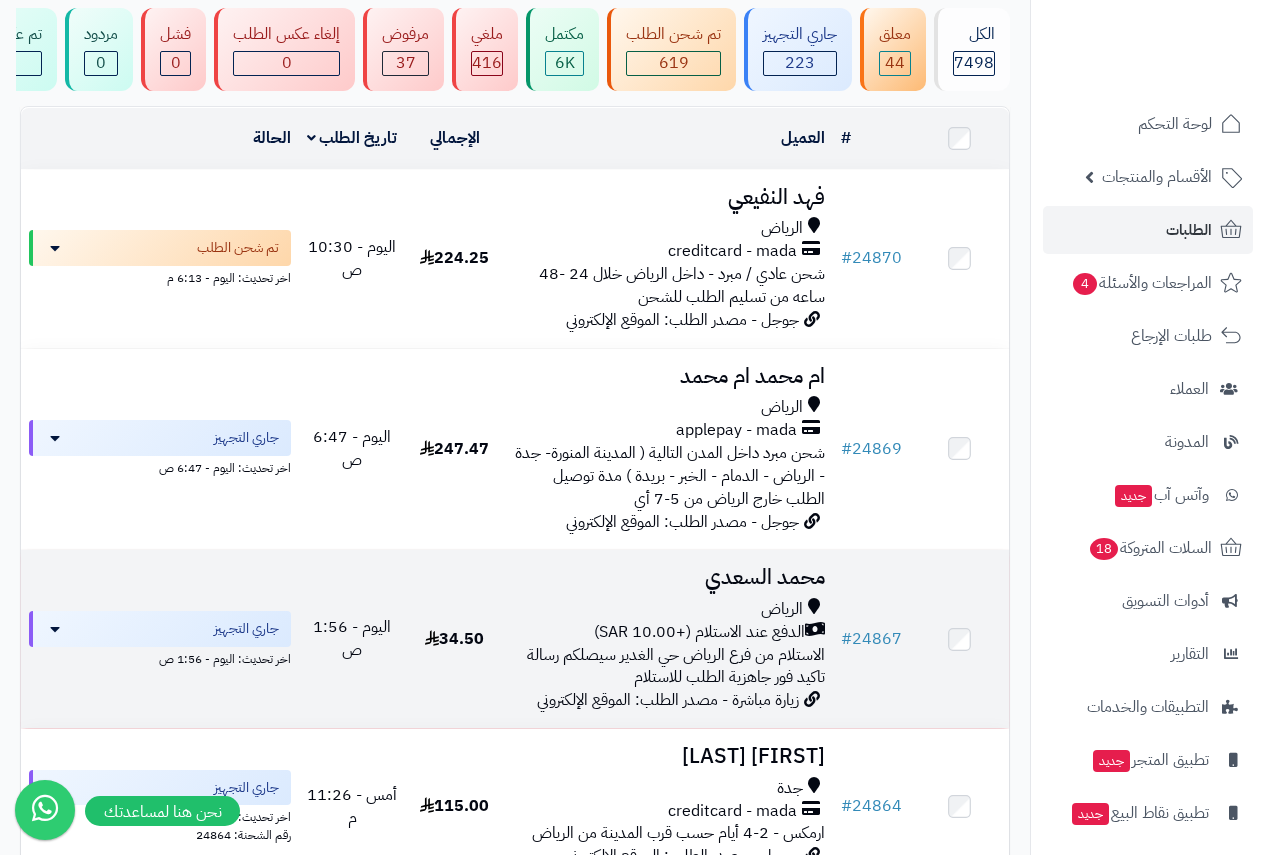 scroll, scrollTop: 0, scrollLeft: 0, axis: both 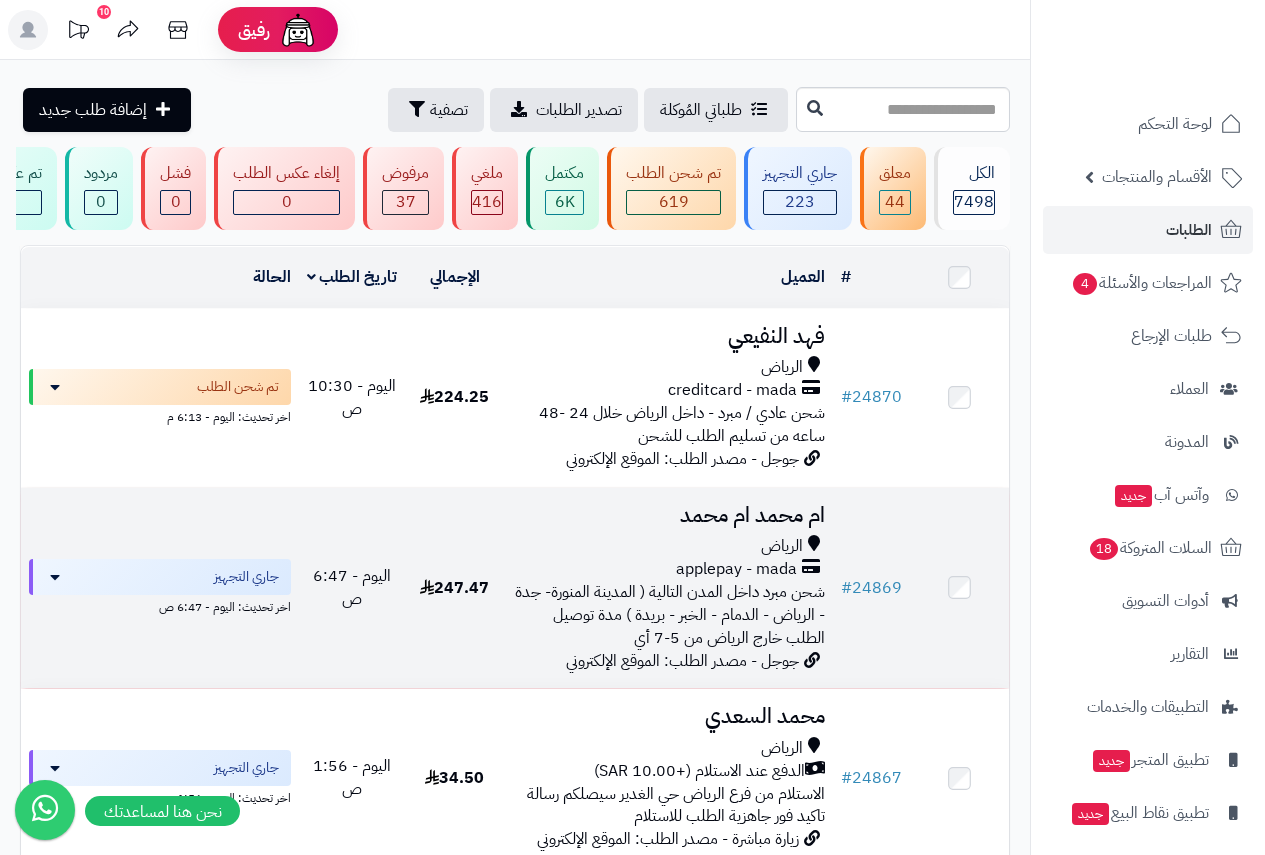 click on "ام محمد ام محمد
الرياض
applepay - mada
شحن مبرد داخل المدن التالية (   المدينة المنورة- جدة  -  الرياض - الدمام - الخبر - بريدة ) مدة توصيل الطلب خارج الرياض من 5-7 أي
جوجل       -
مصدر الطلب:
الموقع الإلكتروني" at bounding box center [668, 588] 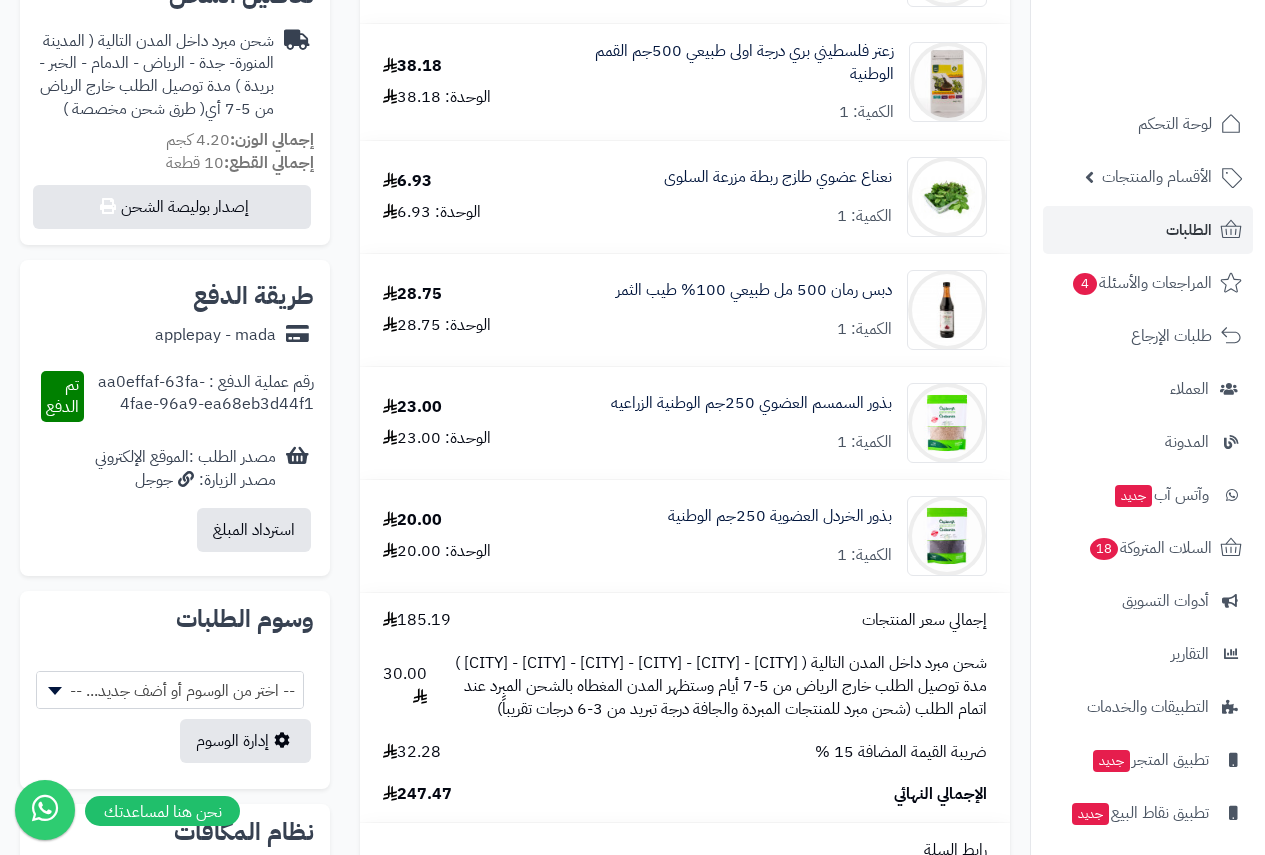 scroll, scrollTop: 583, scrollLeft: 0, axis: vertical 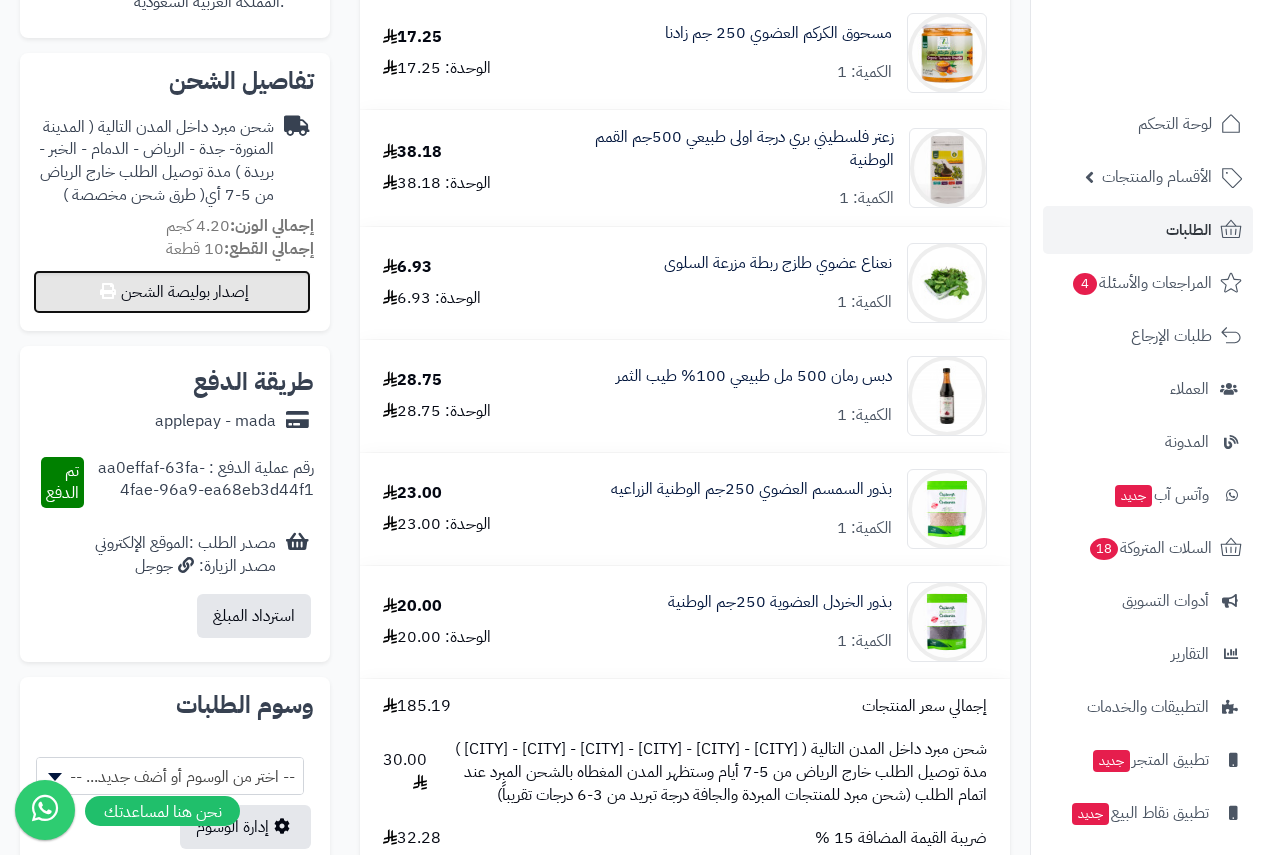click on "إصدار بوليصة الشحن" at bounding box center [172, 292] 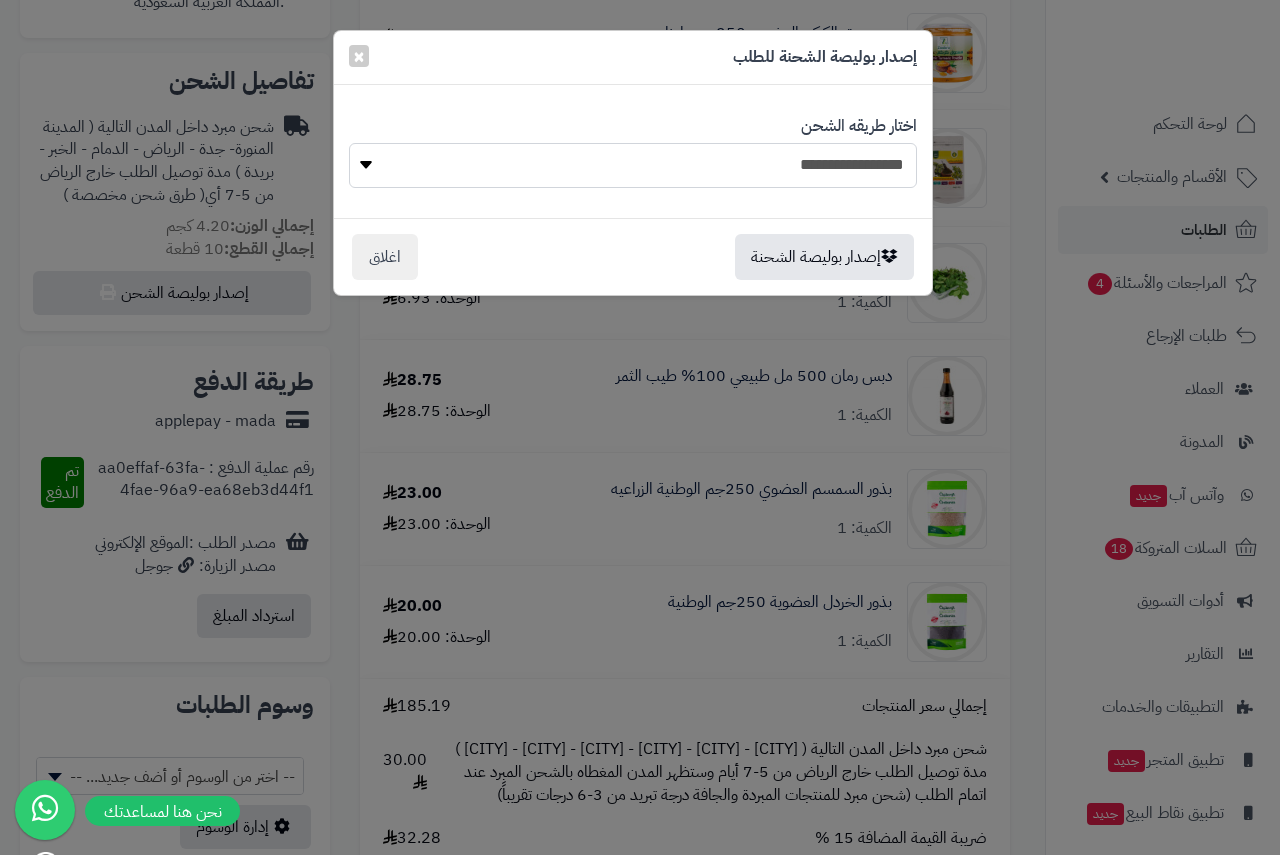 click on "**********" at bounding box center (633, 165) 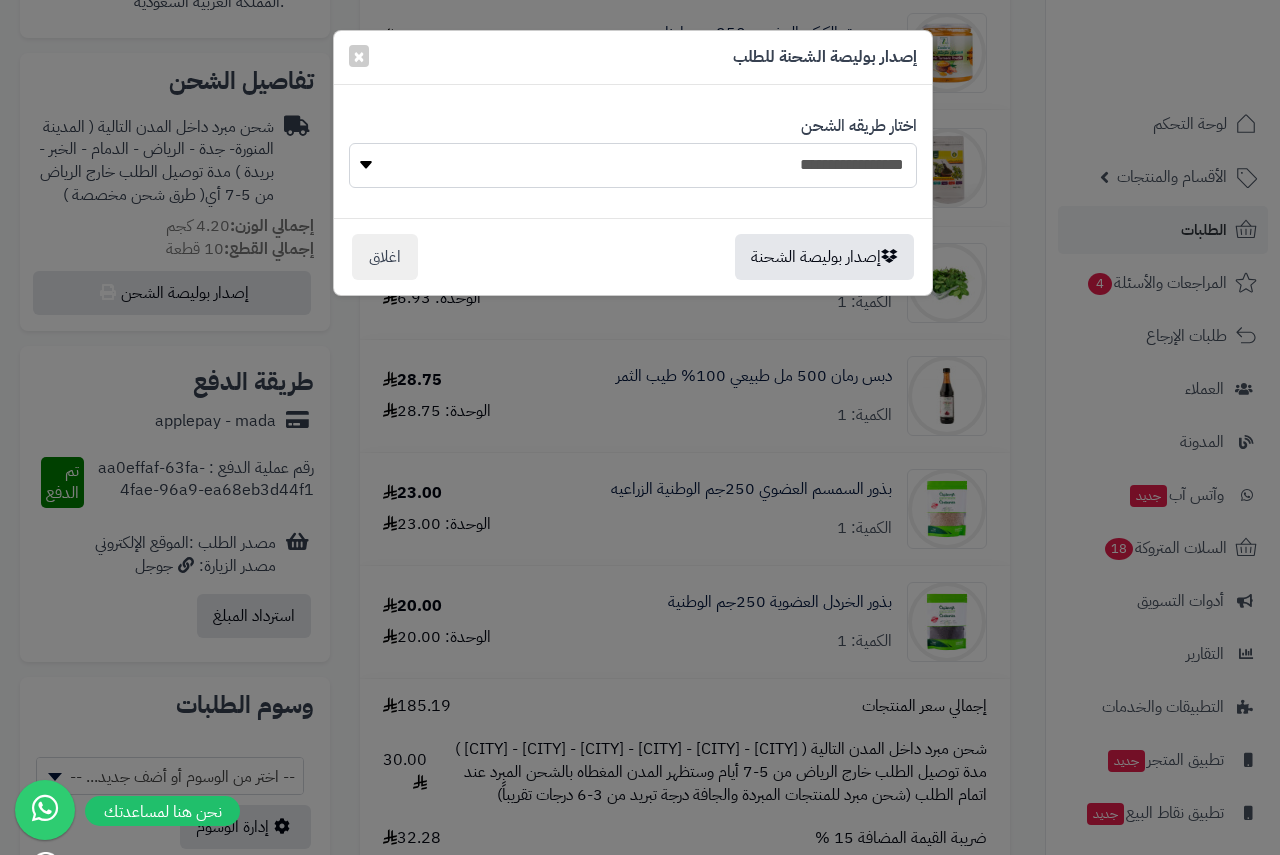 select on "***" 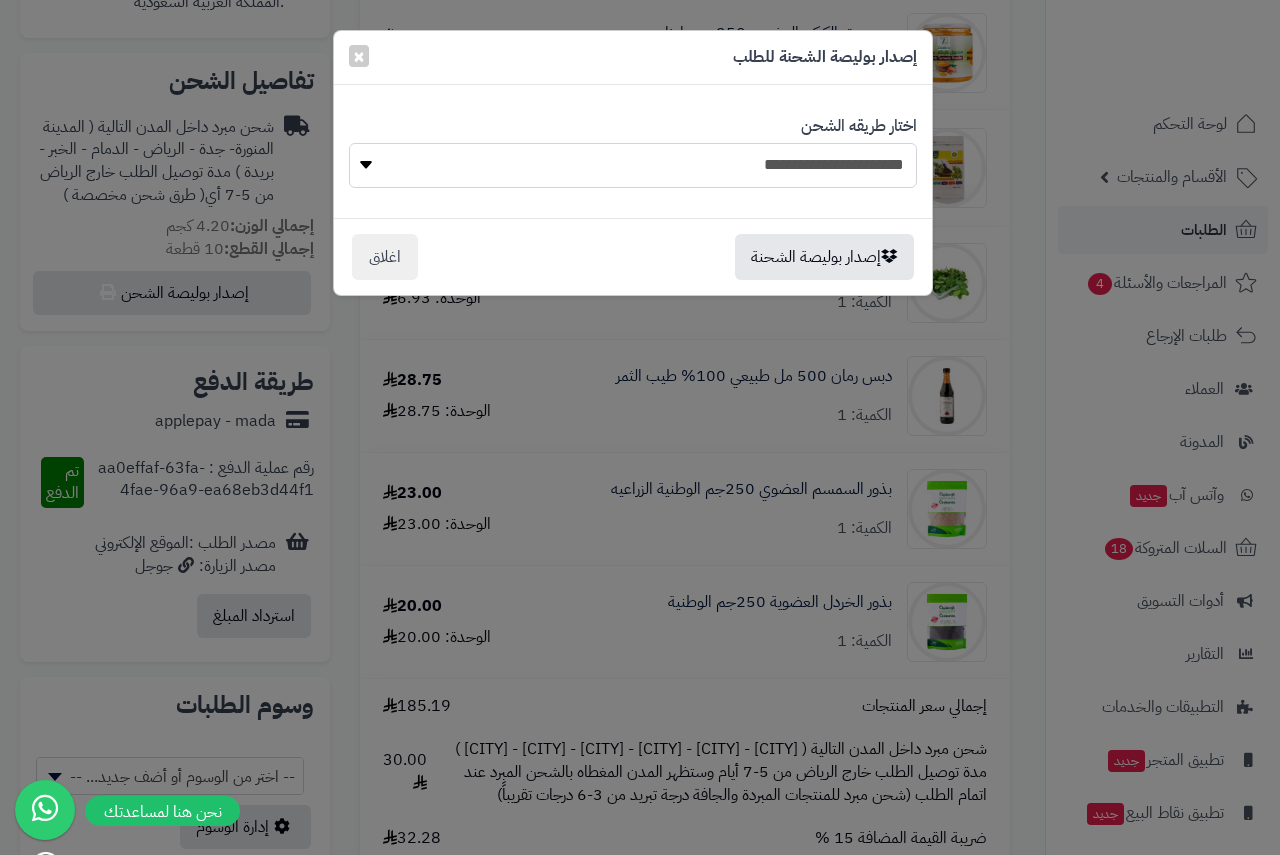 click on "**********" at bounding box center [633, 165] 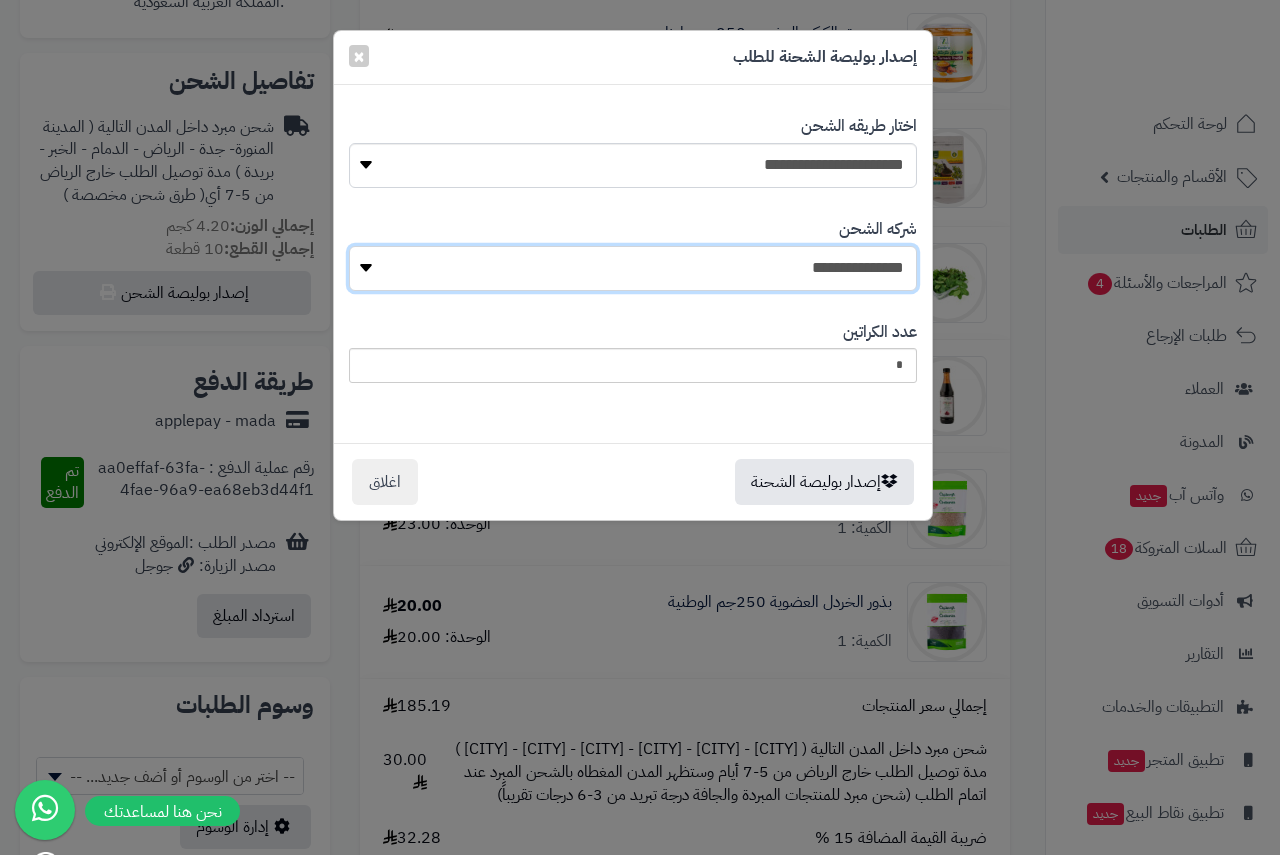 click on "**********" at bounding box center [633, 268] 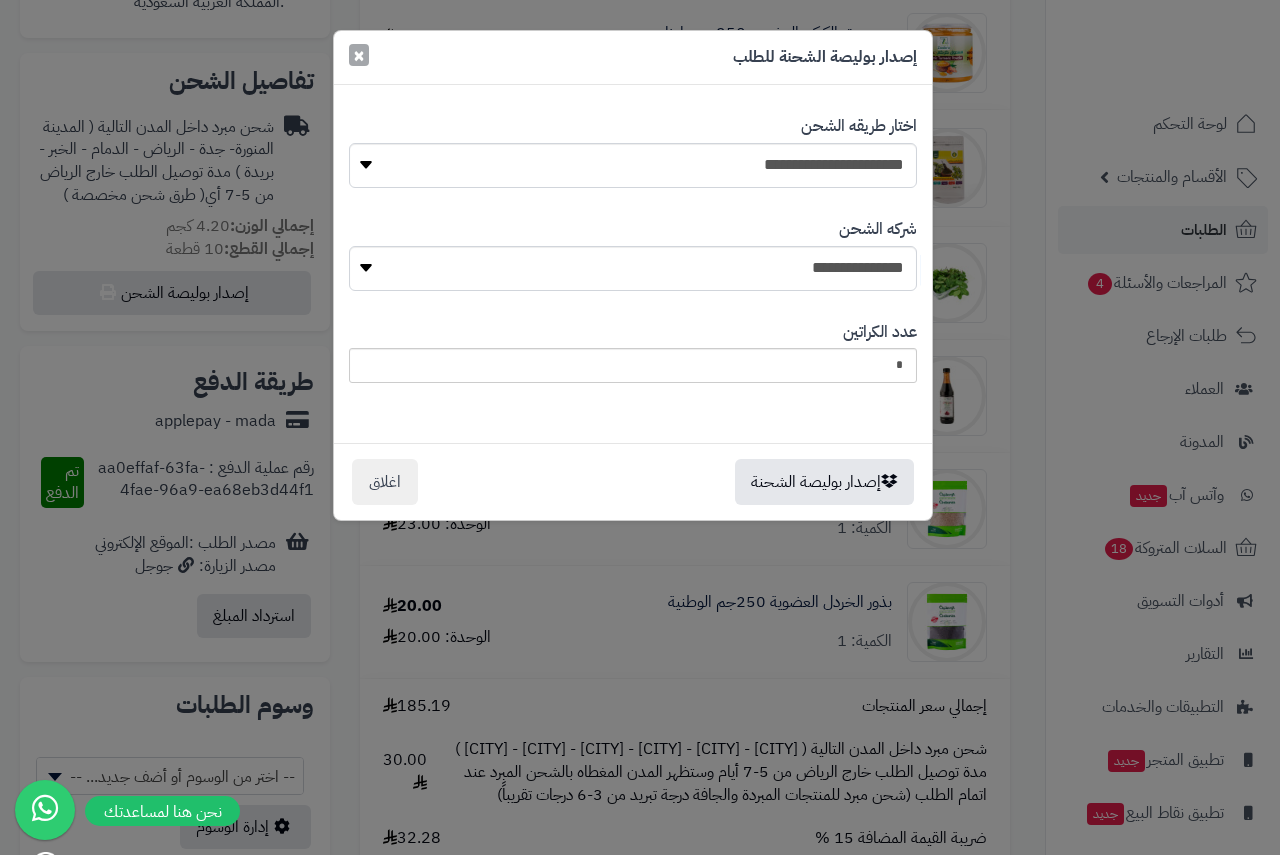 click on "×" at bounding box center (359, 55) 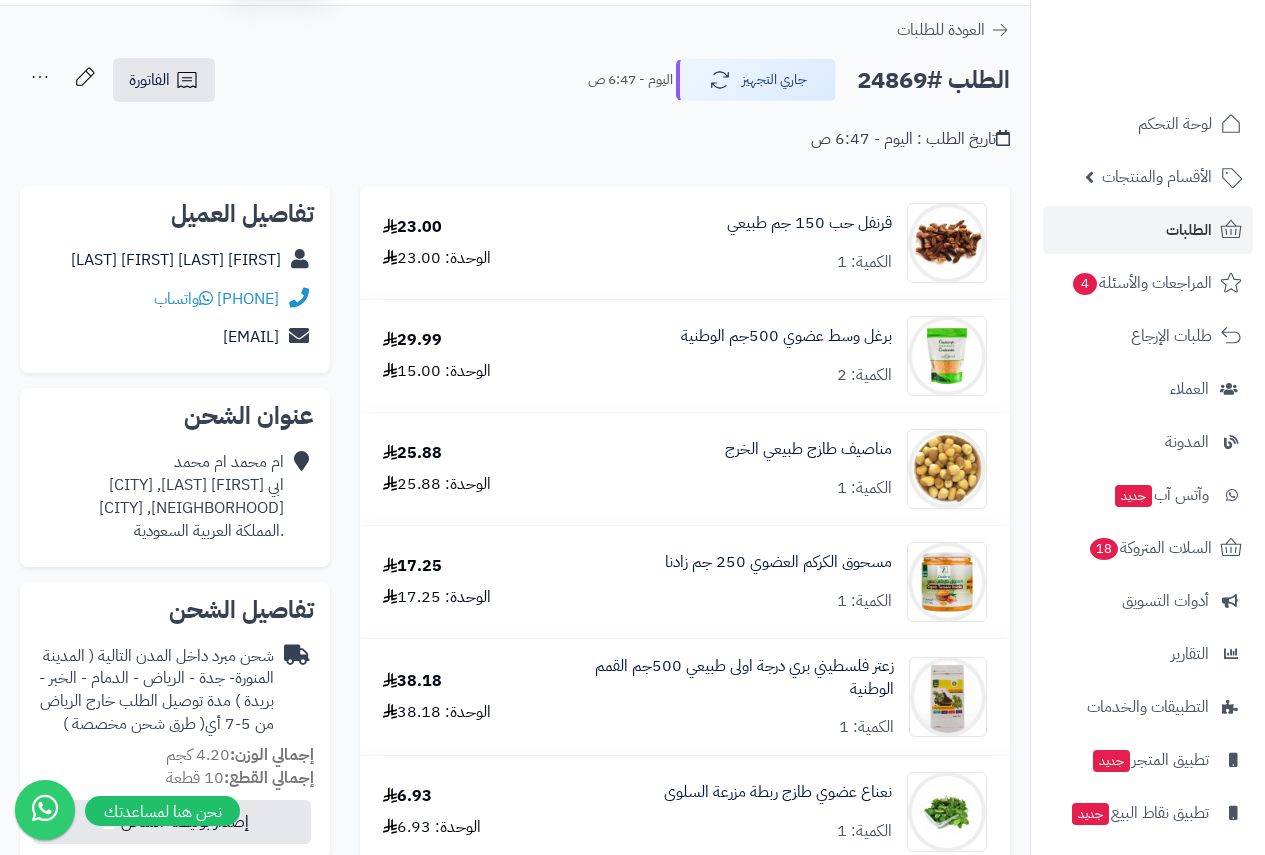 scroll, scrollTop: 0, scrollLeft: 0, axis: both 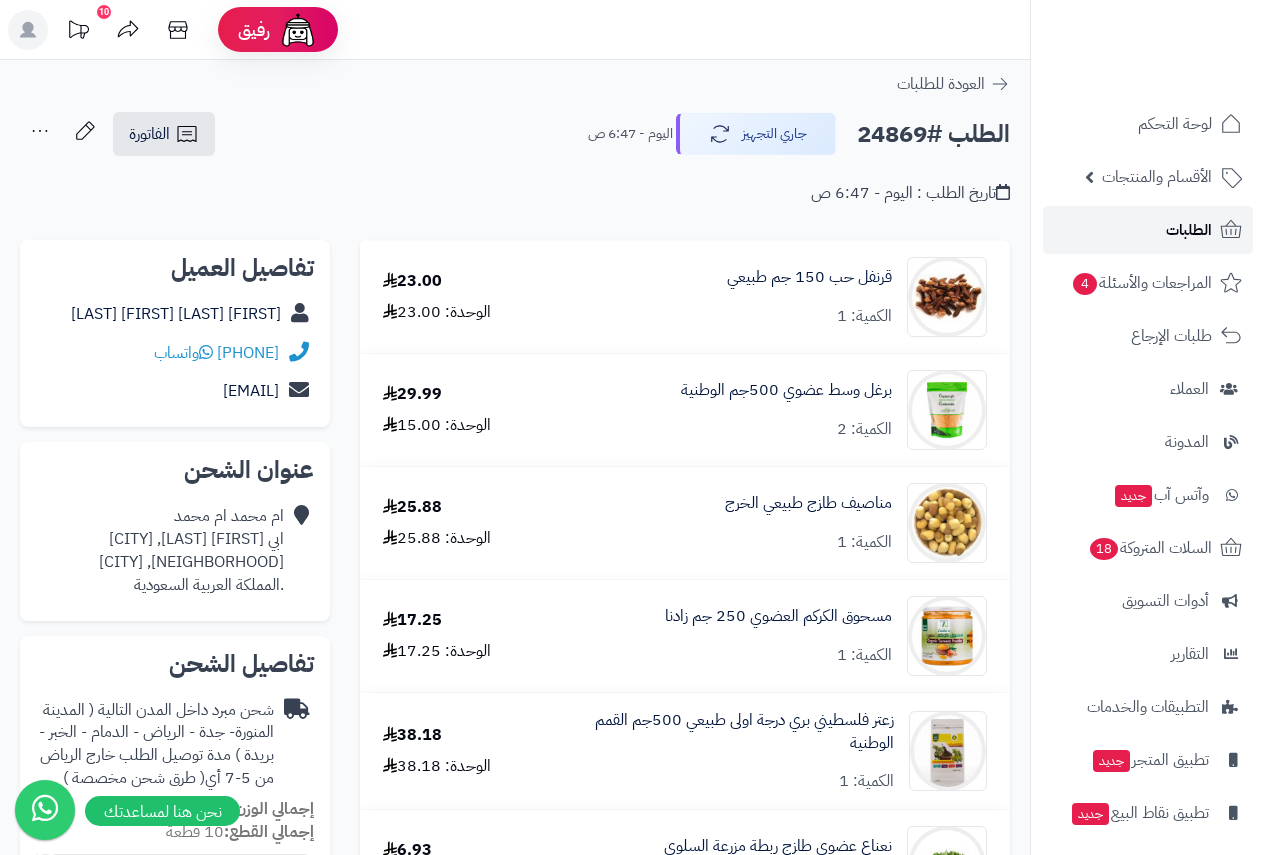click on "الطلبات" at bounding box center (1189, 230) 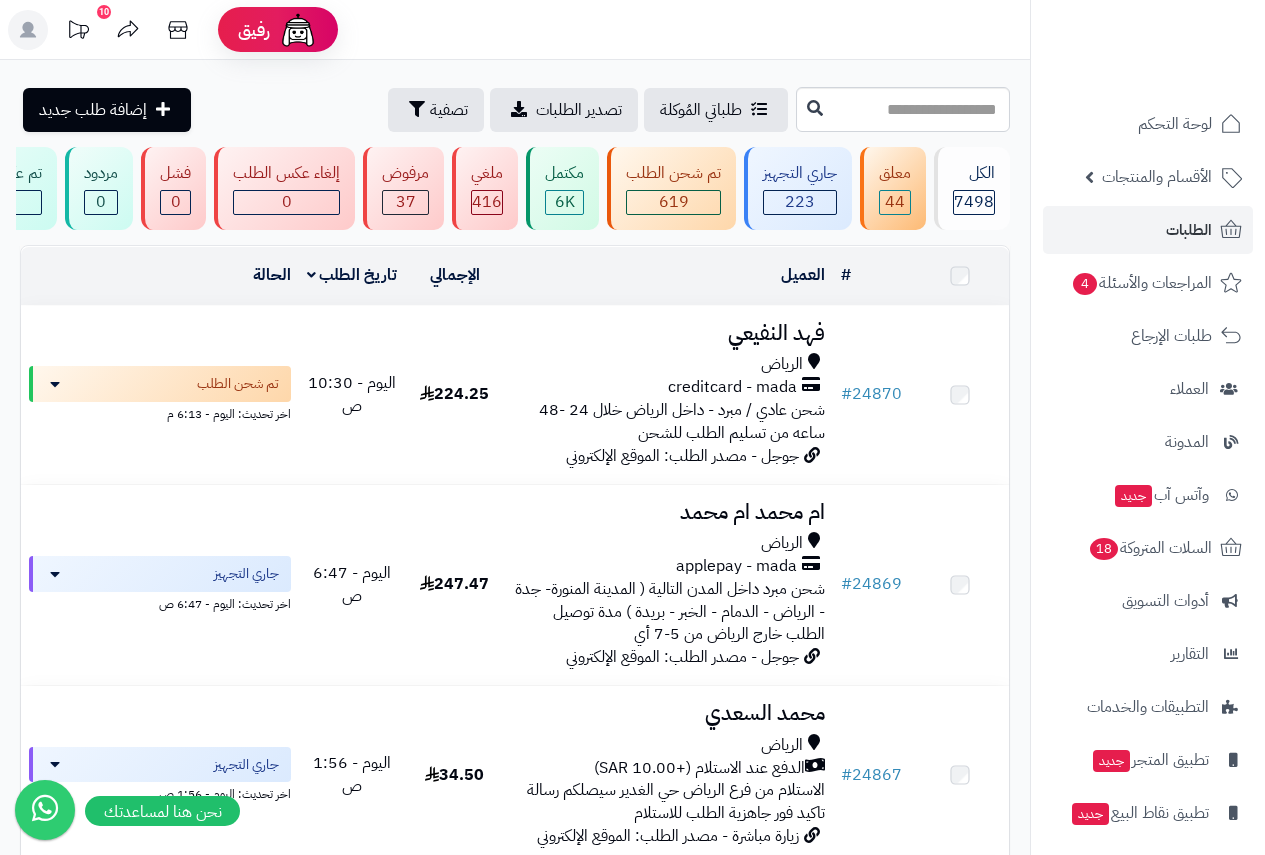 scroll, scrollTop: 0, scrollLeft: 0, axis: both 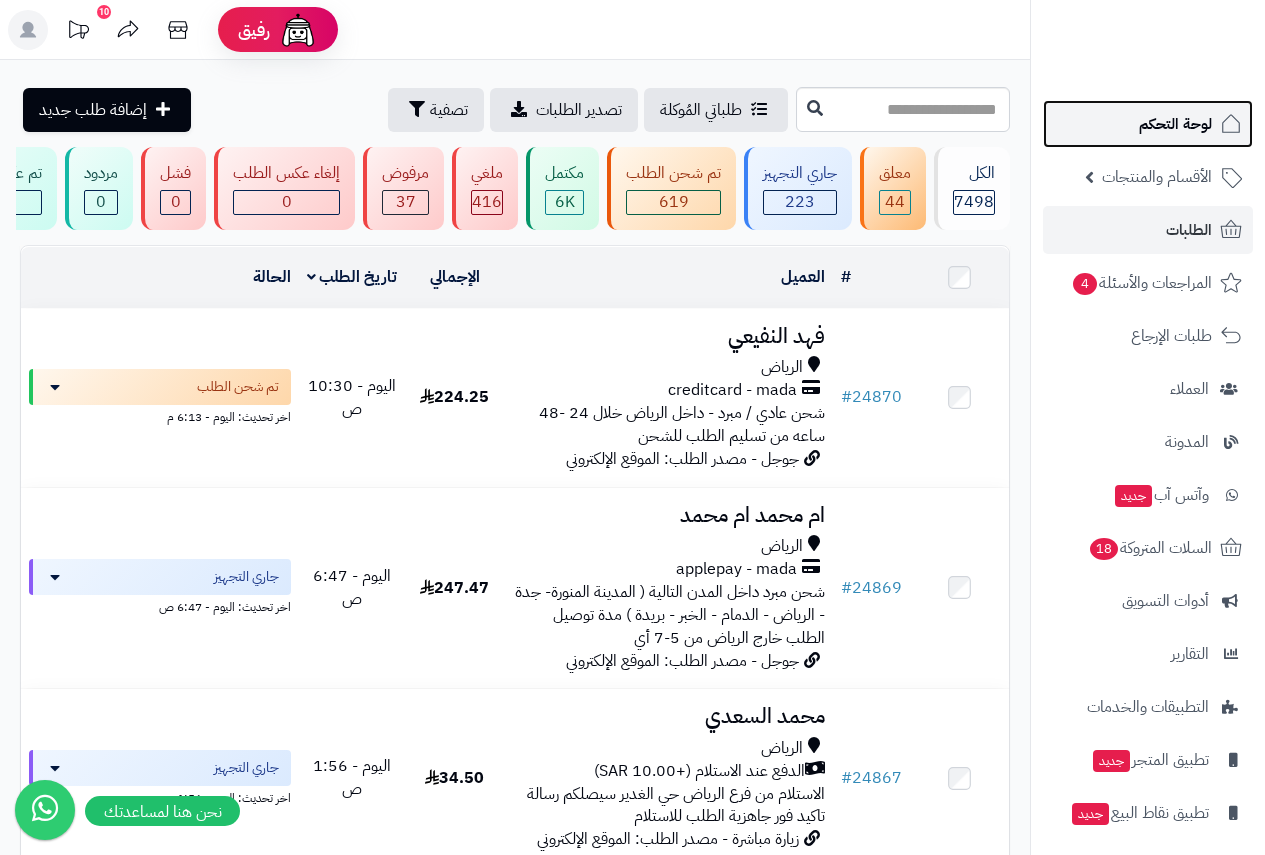 click on "لوحة التحكم" at bounding box center [1175, 124] 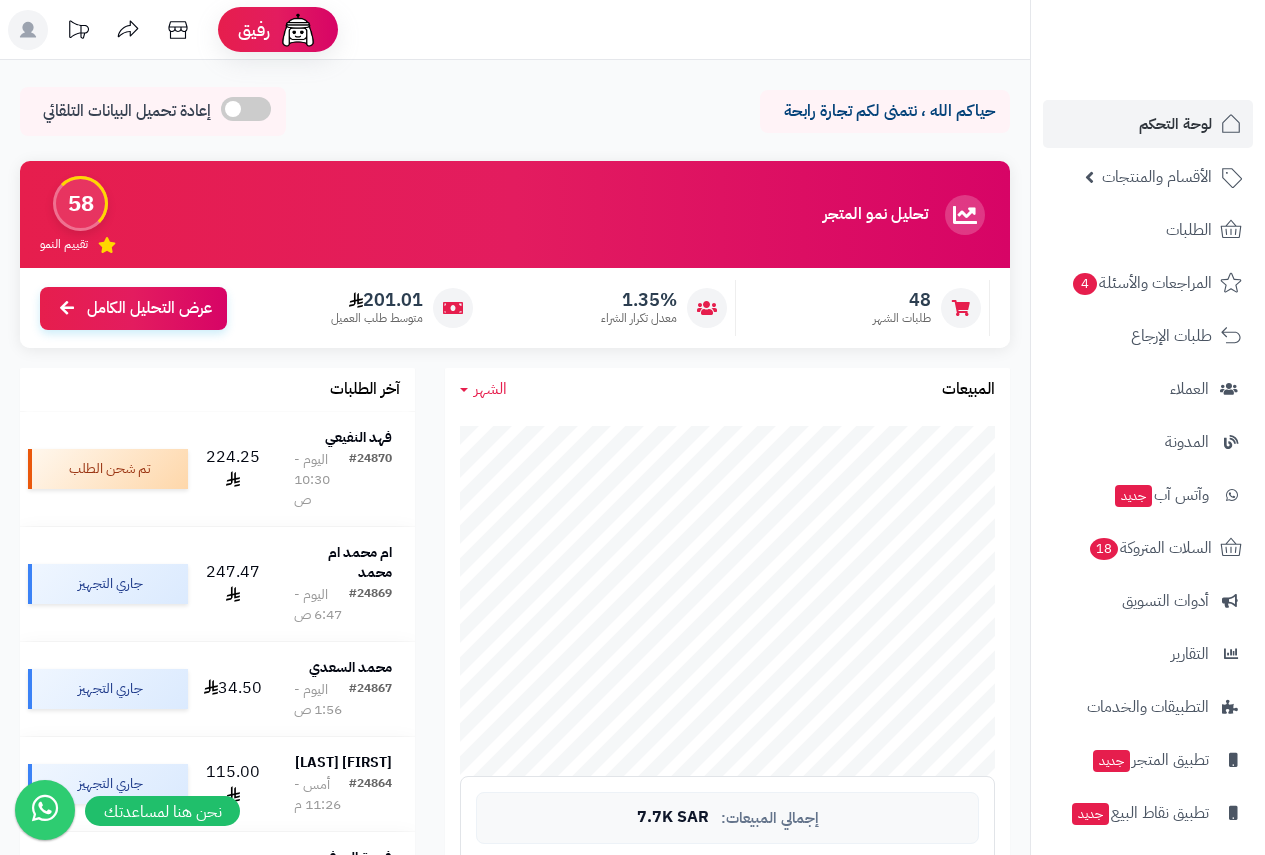 scroll, scrollTop: 0, scrollLeft: 0, axis: both 